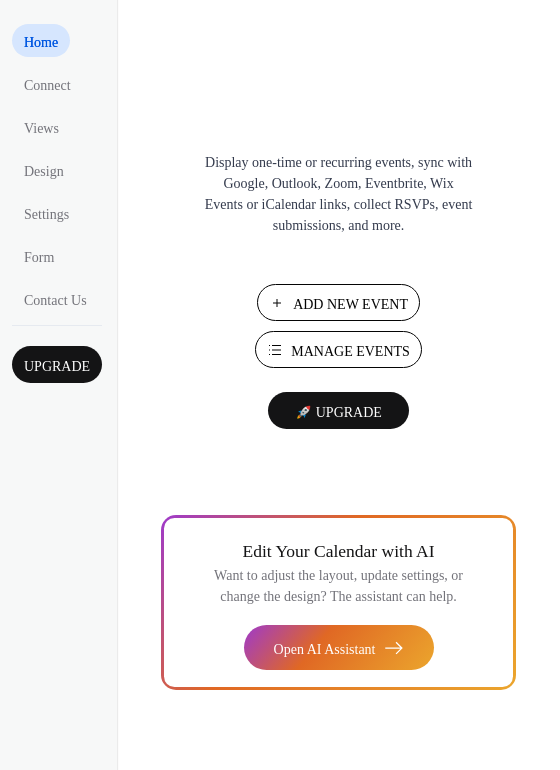 scroll, scrollTop: 0, scrollLeft: 0, axis: both 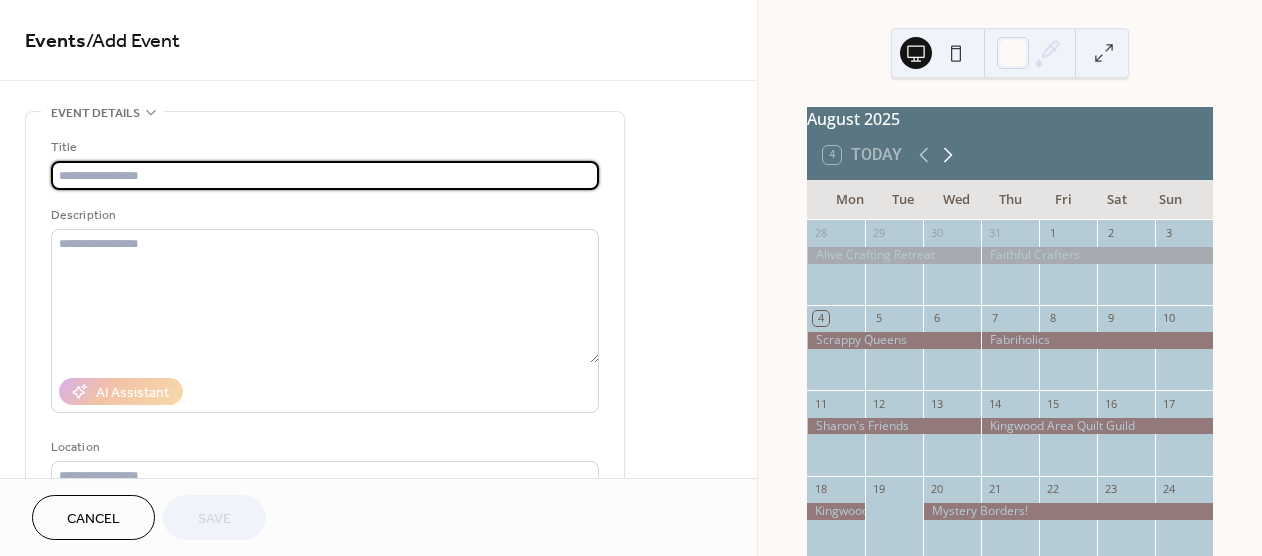 click 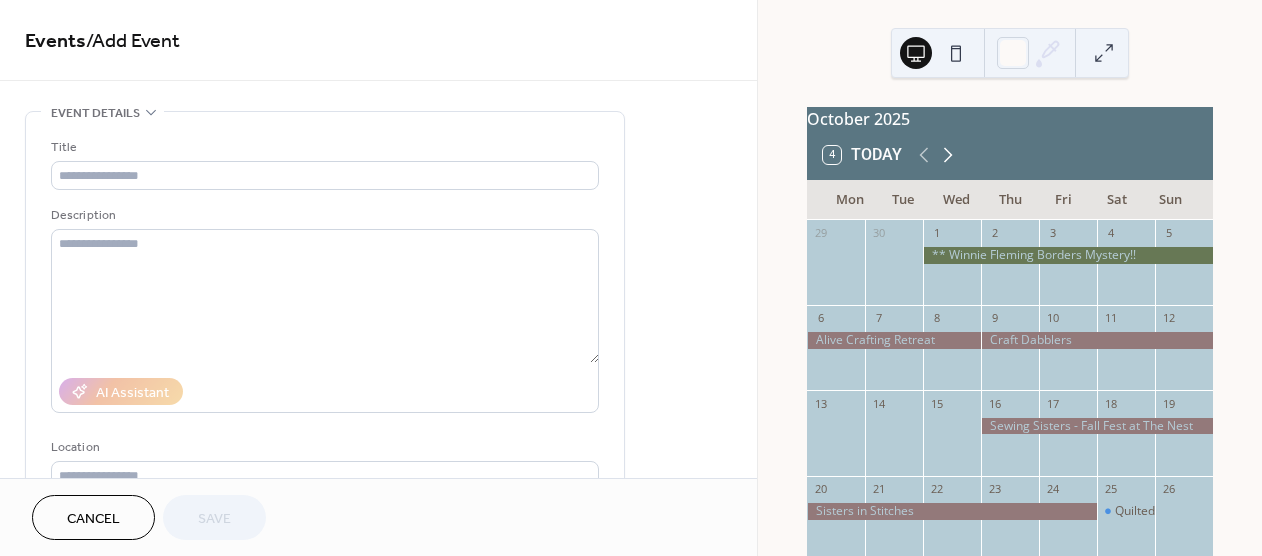 click 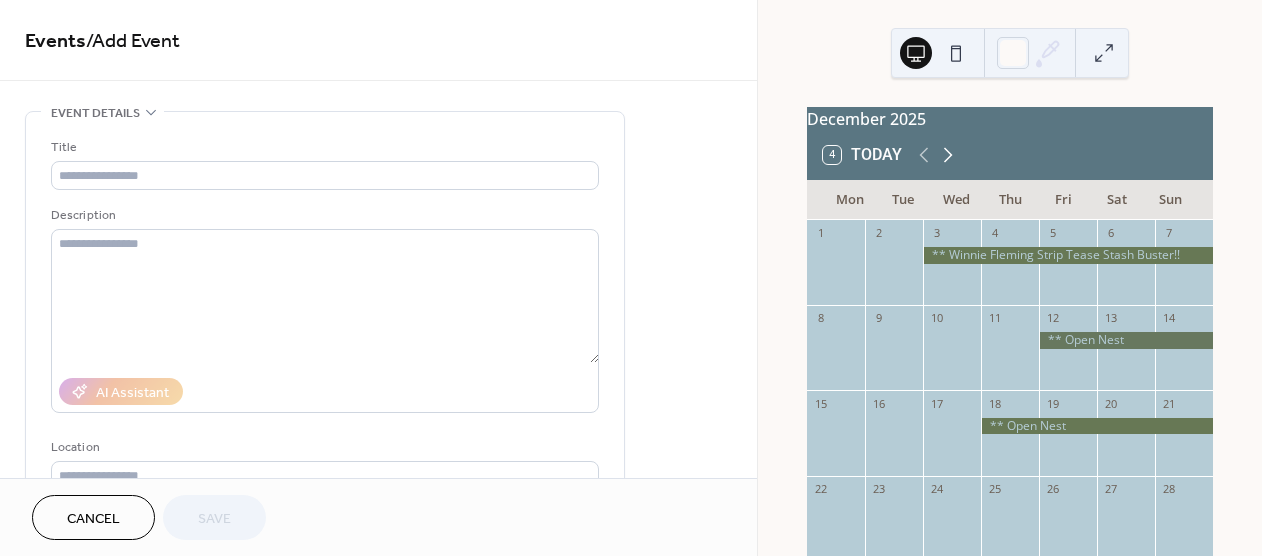 click 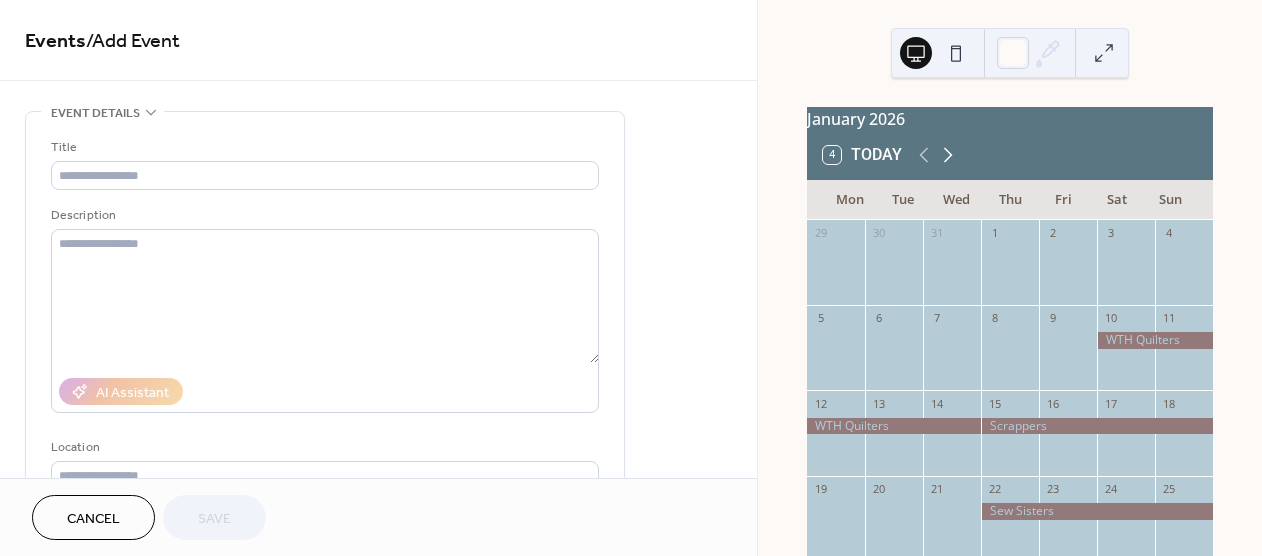 click 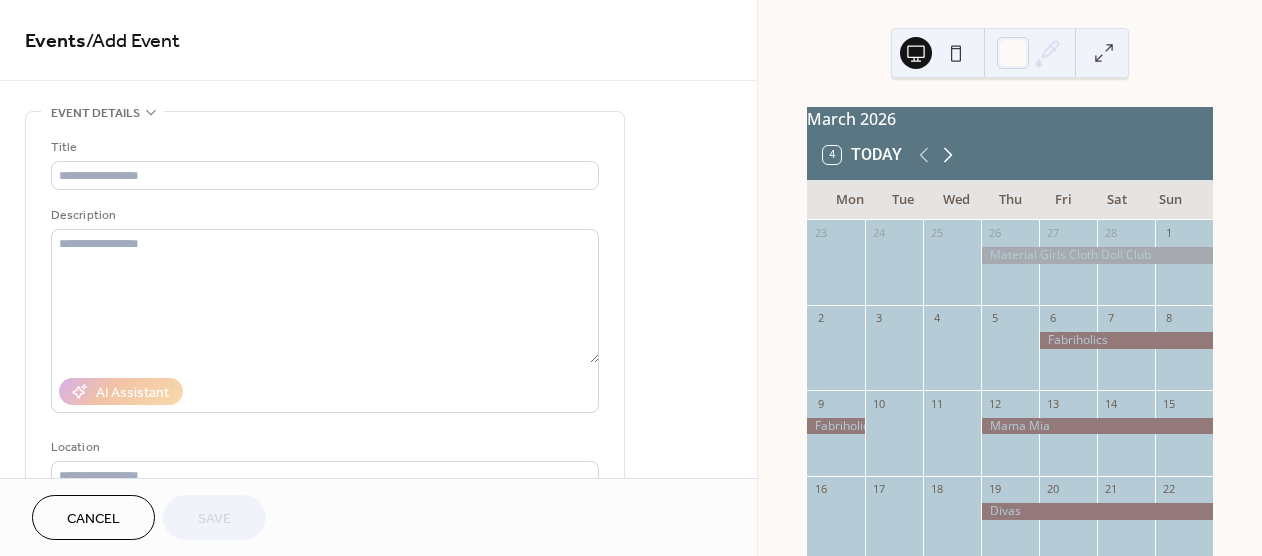 click 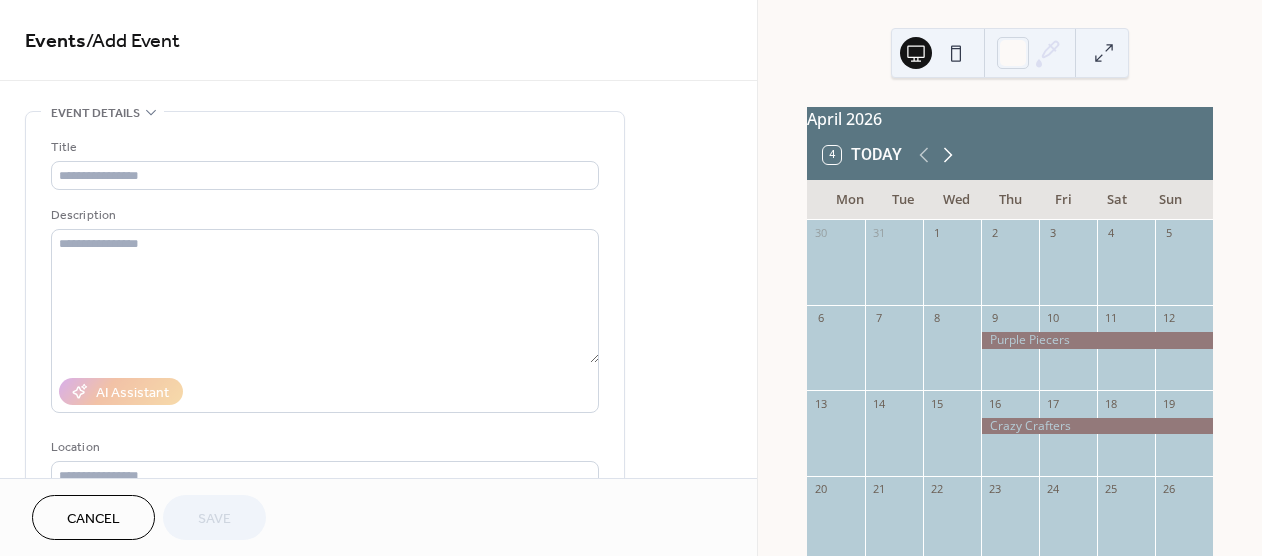 click 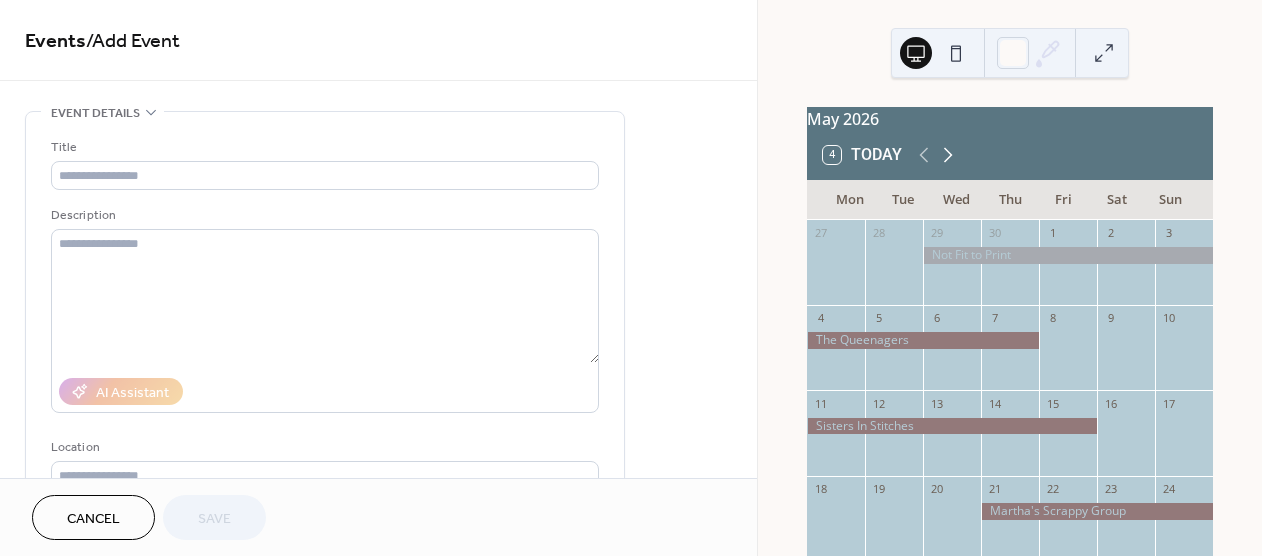 click 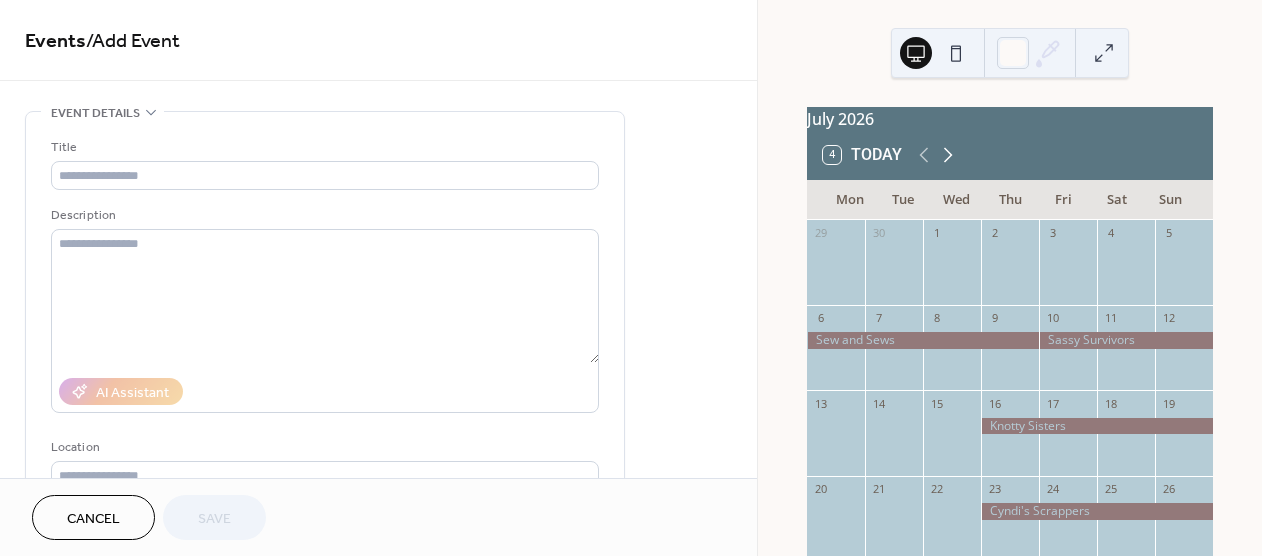 click 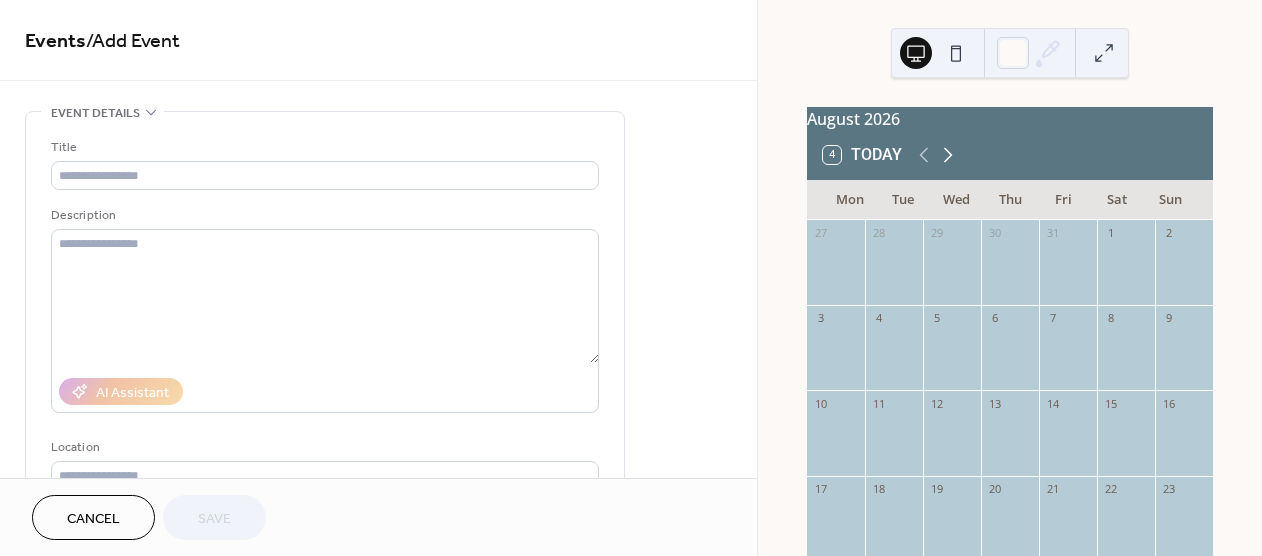 click 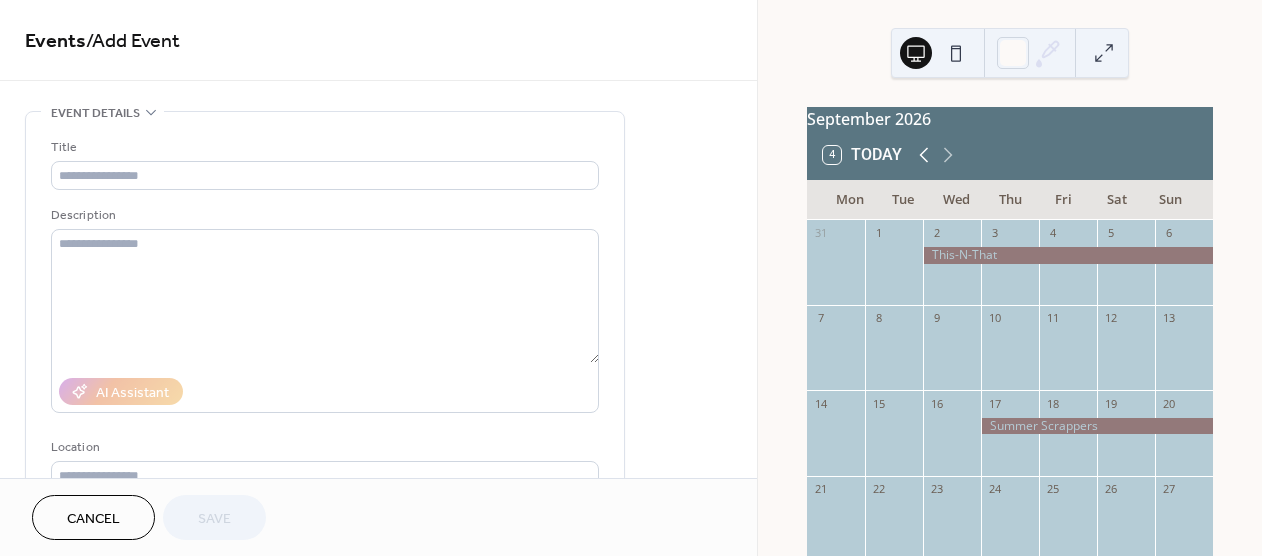 click 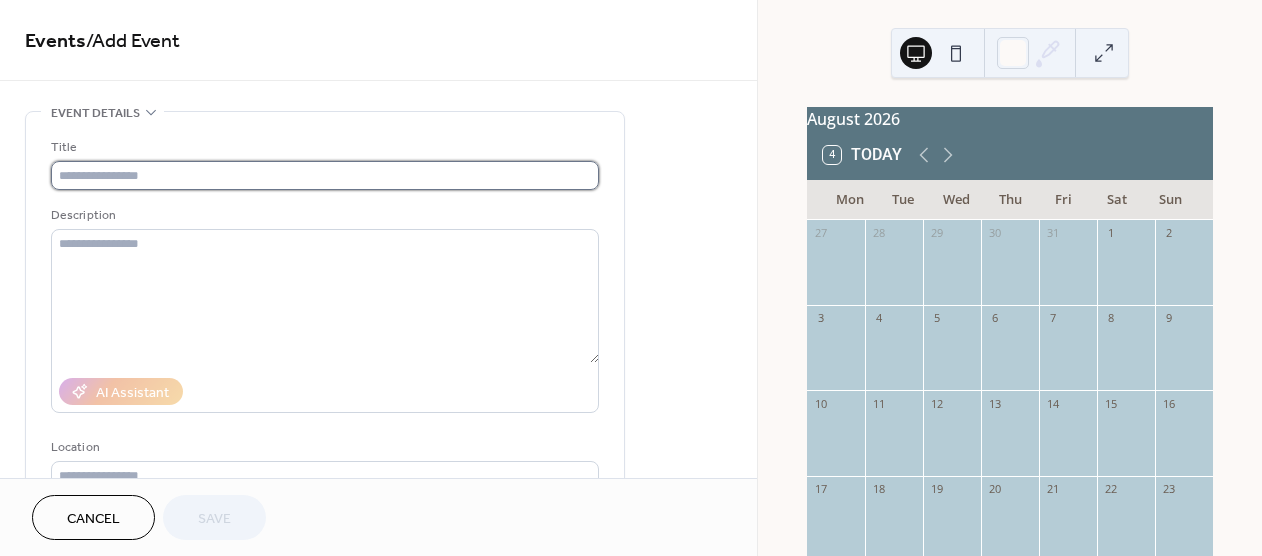 click at bounding box center (325, 175) 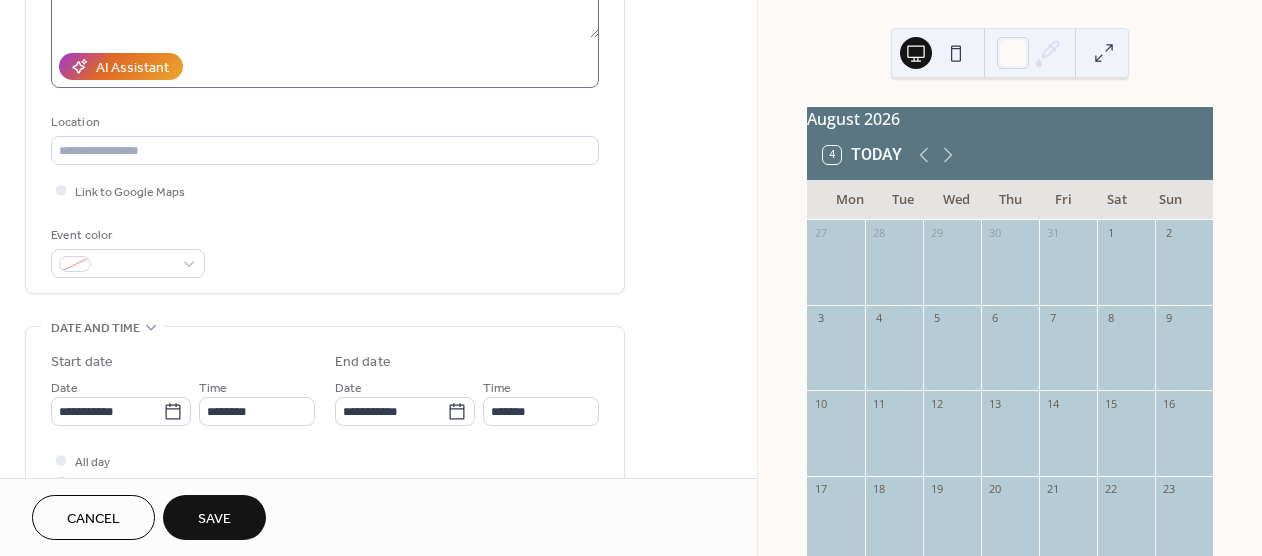 scroll, scrollTop: 339, scrollLeft: 0, axis: vertical 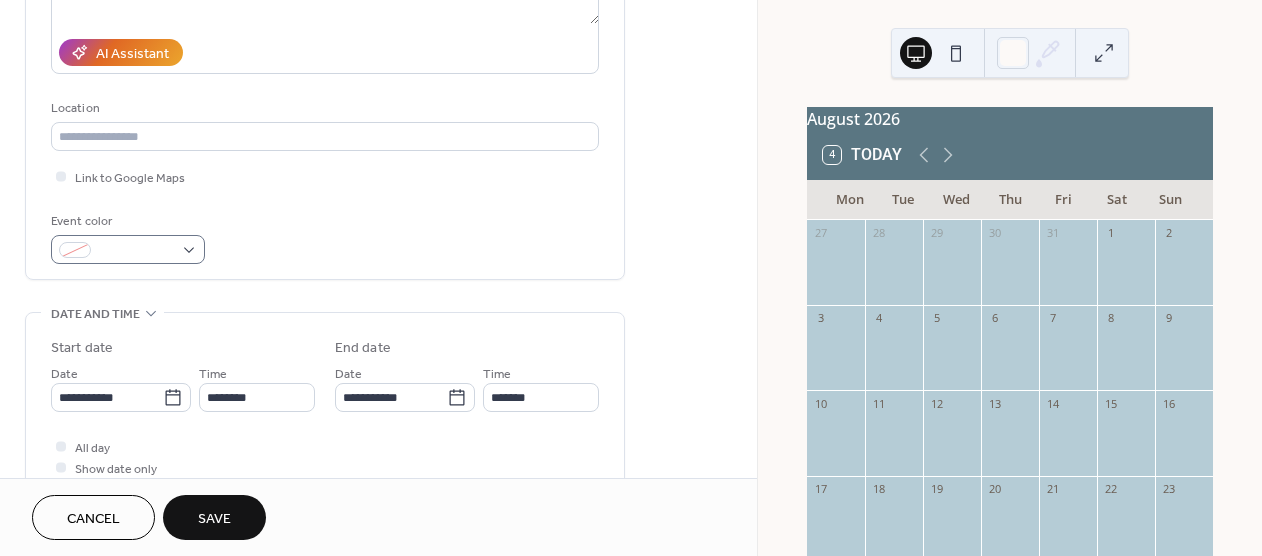 type on "**********" 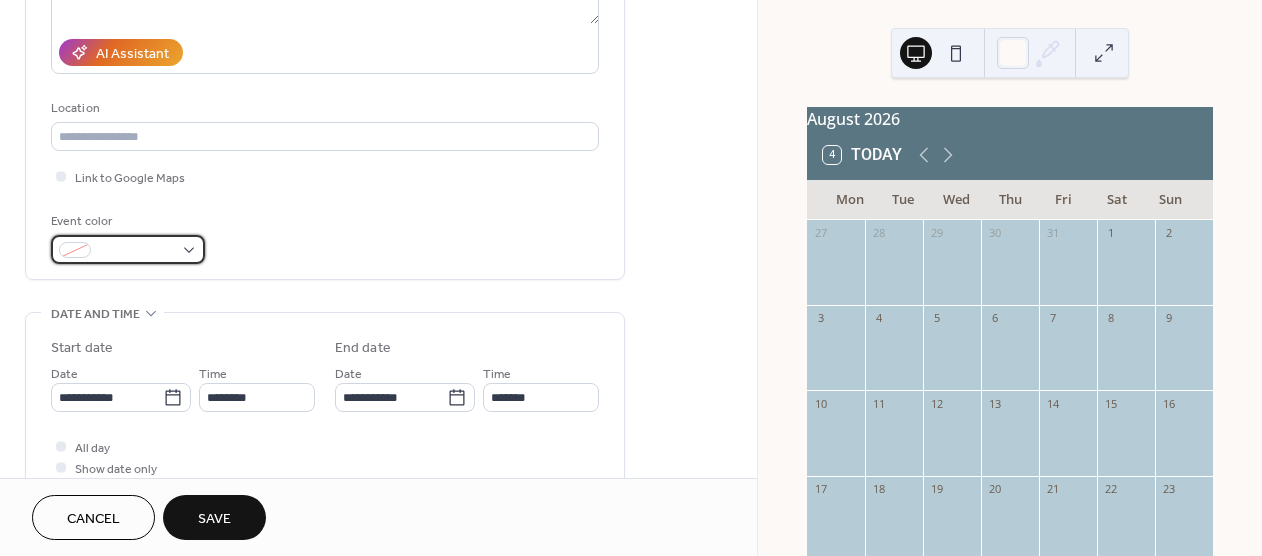 click at bounding box center (136, 251) 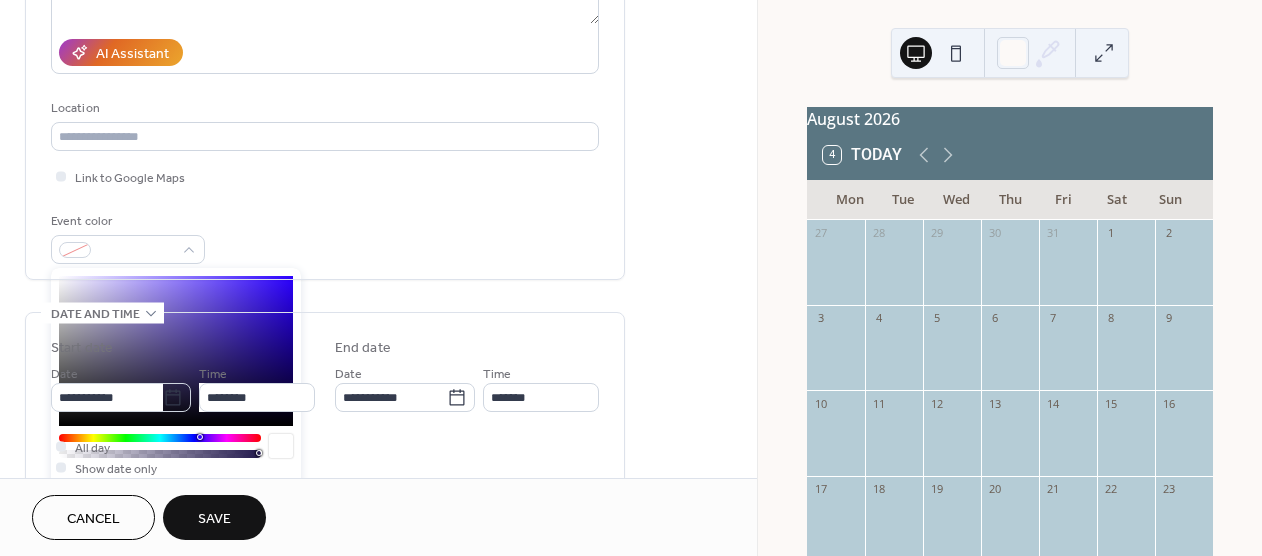 click on "*******" at bounding box center [160, 498] 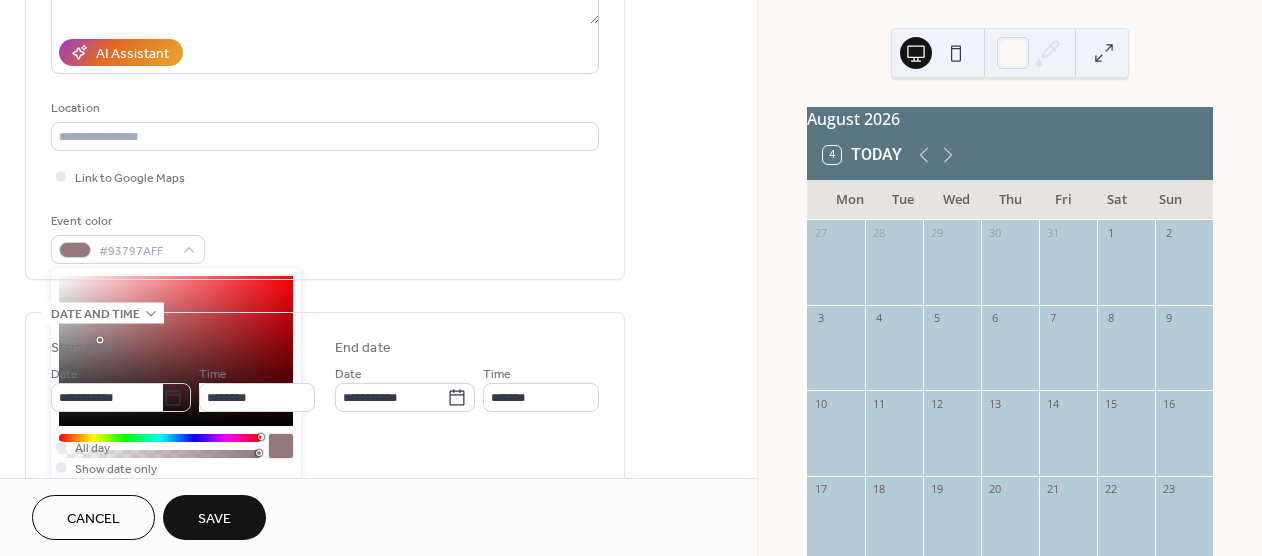 type on "*********" 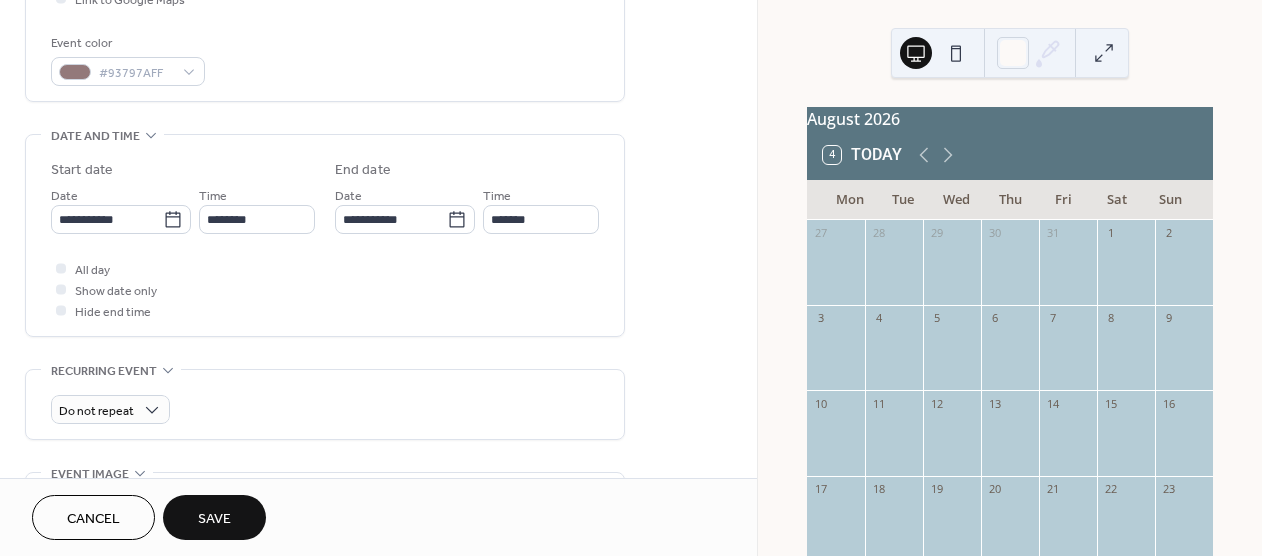 scroll, scrollTop: 518, scrollLeft: 0, axis: vertical 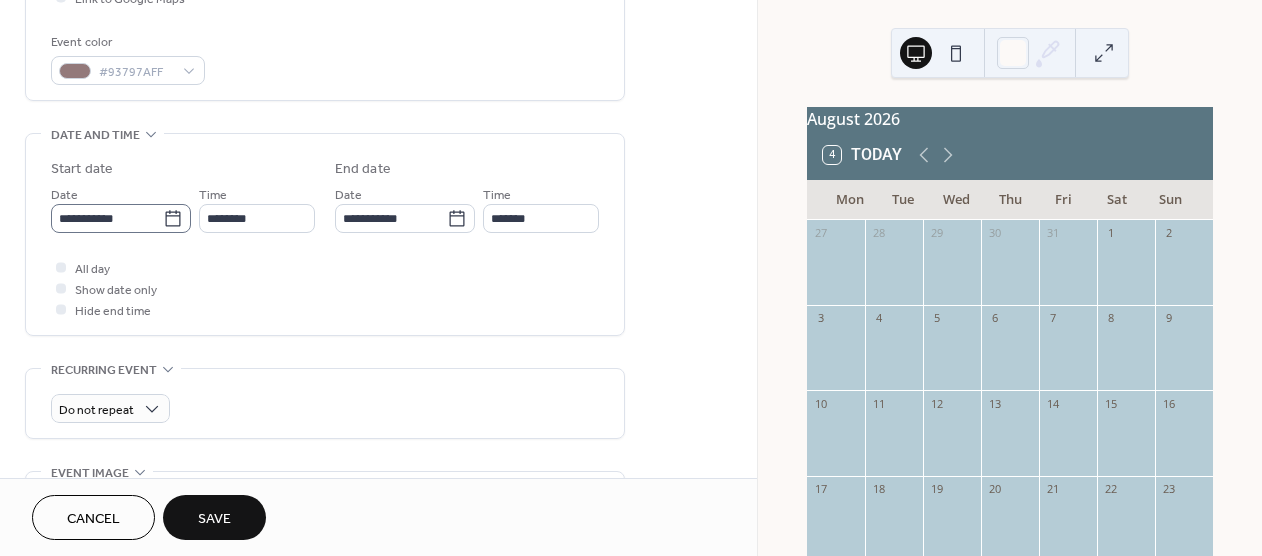 click 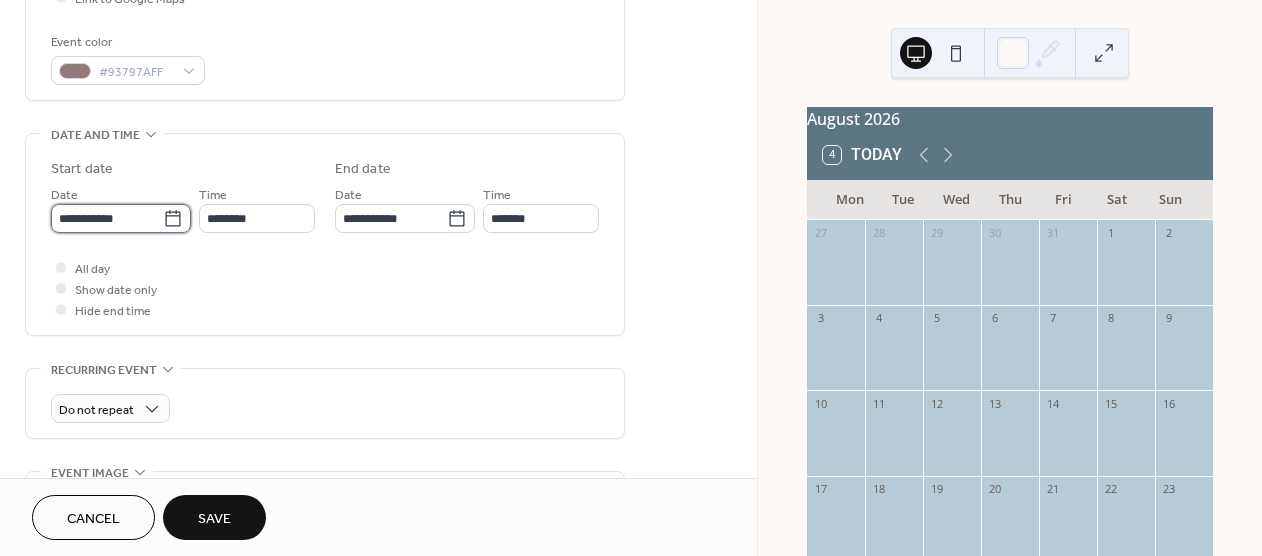 click on "**********" at bounding box center [107, 218] 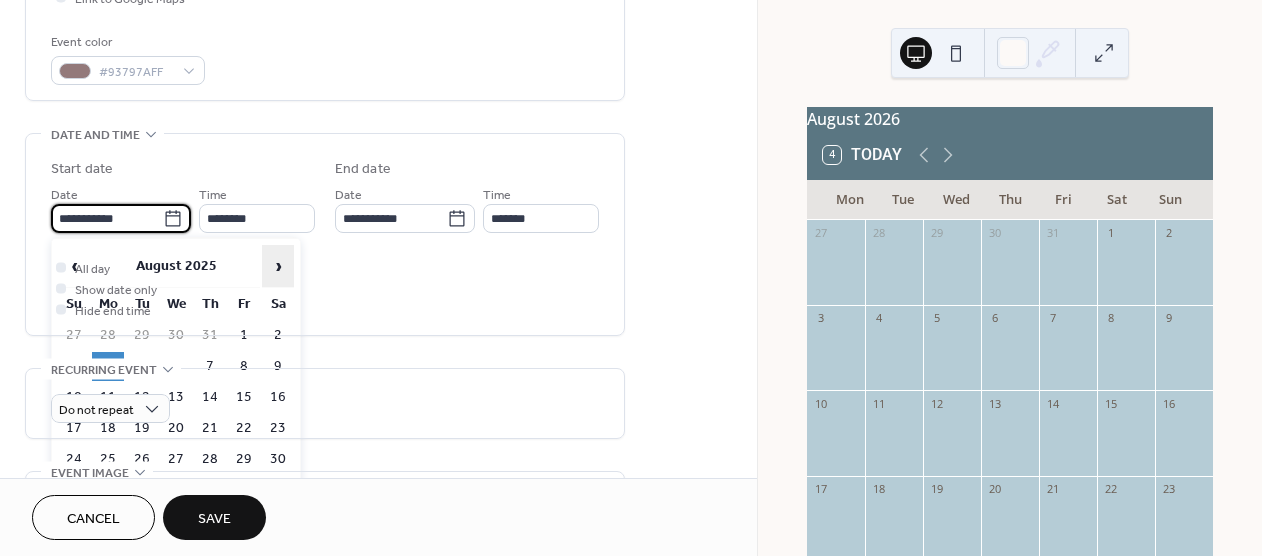 click on "›" at bounding box center [278, 266] 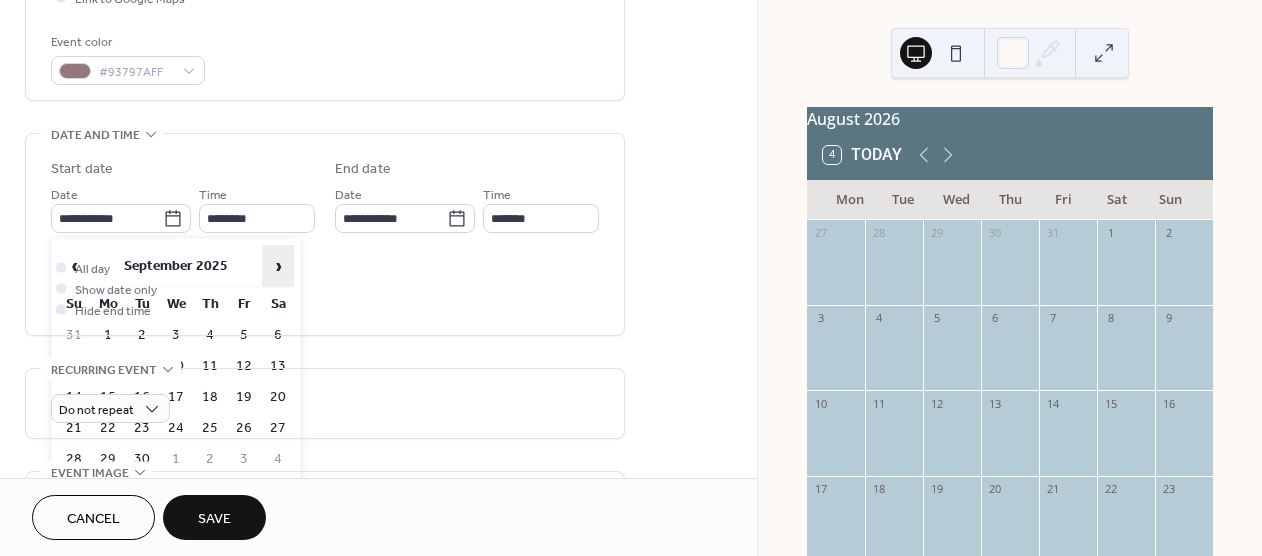click on "›" at bounding box center (278, 266) 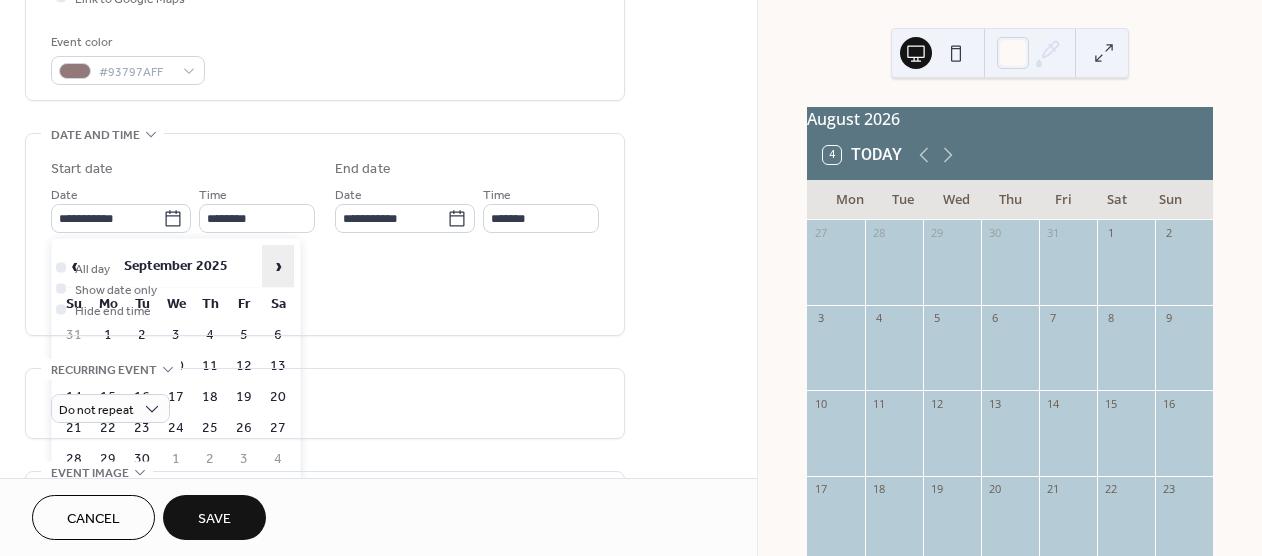 click on "›" at bounding box center [278, 266] 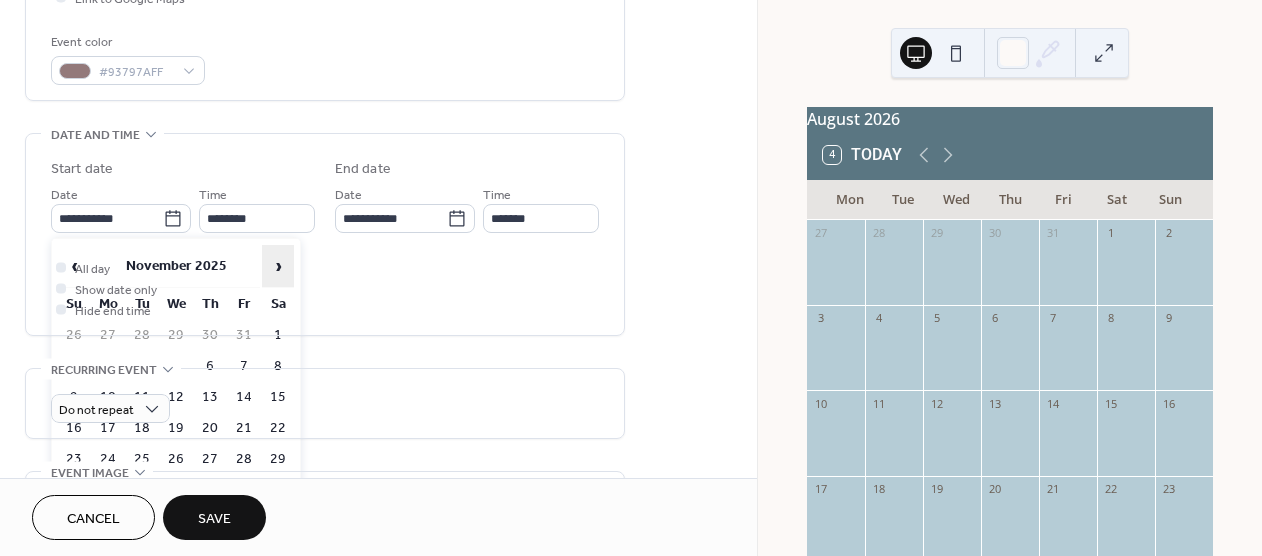 click on "›" at bounding box center (278, 266) 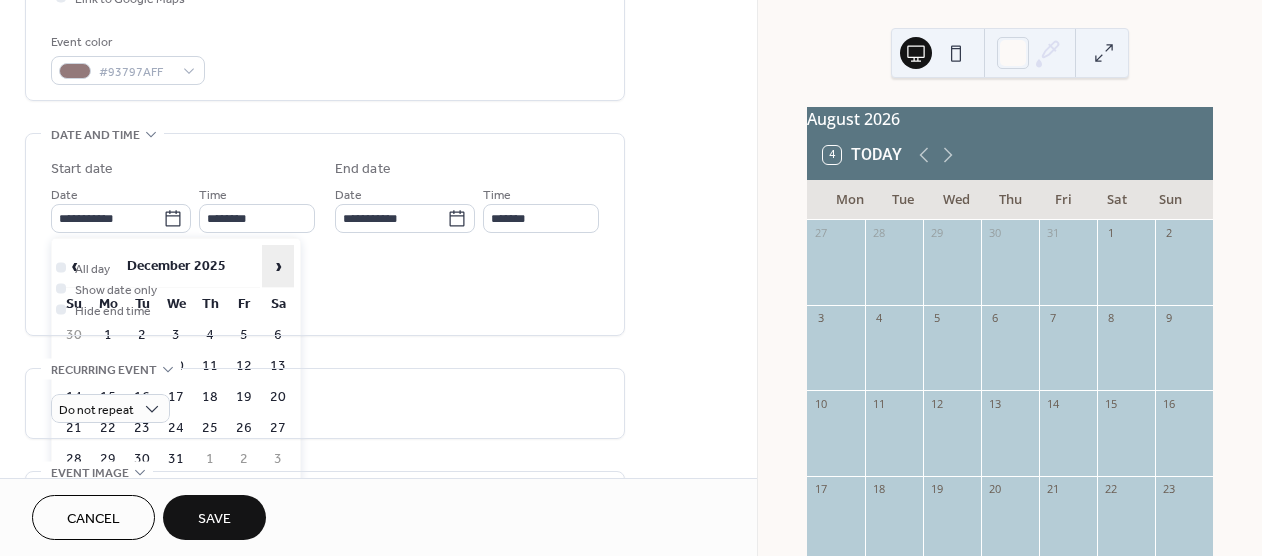 click on "›" at bounding box center (278, 266) 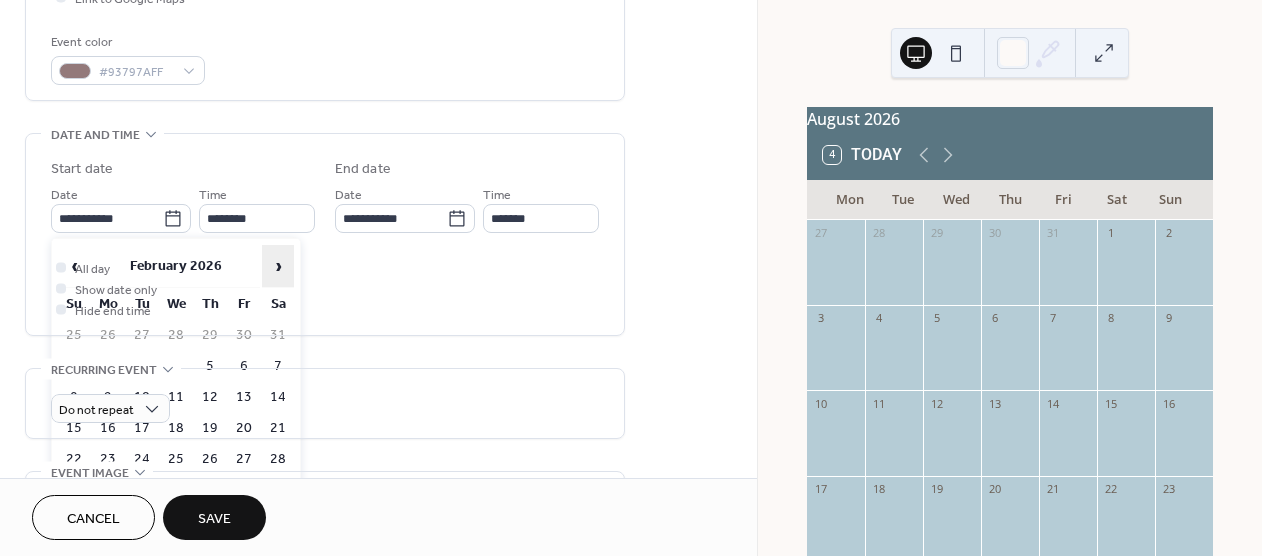 click on "›" at bounding box center (278, 266) 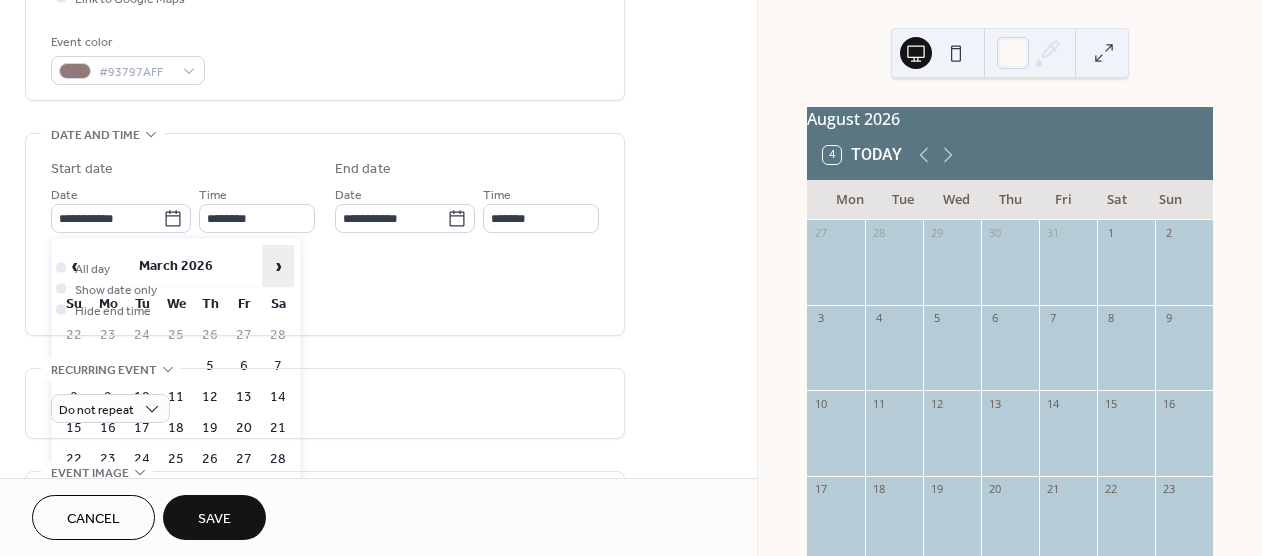 click on "›" at bounding box center (278, 266) 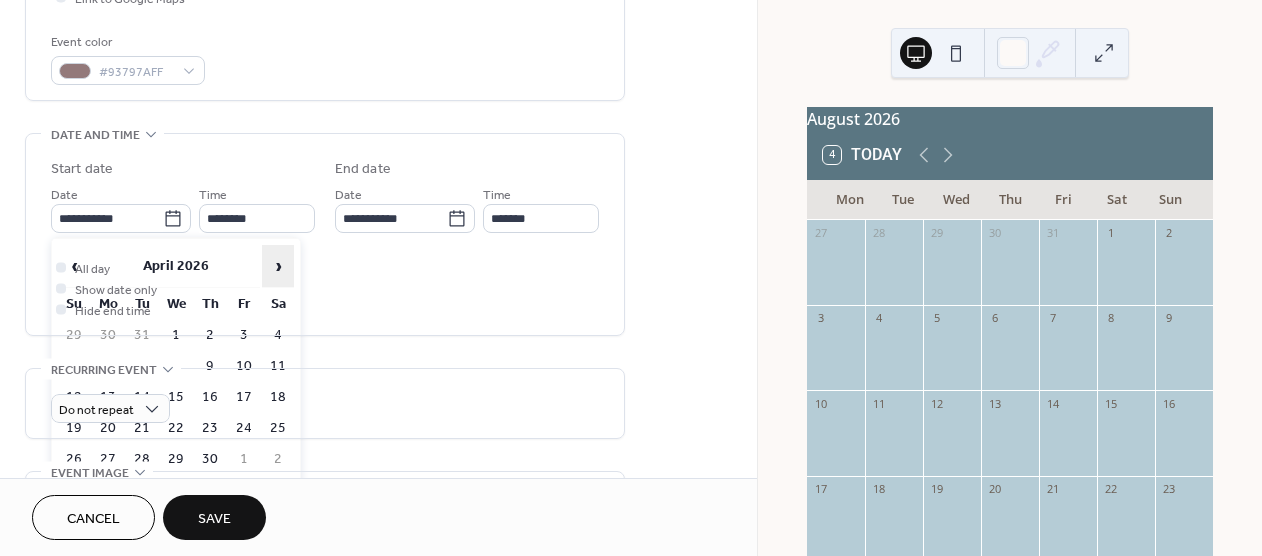 click on "›" at bounding box center (278, 266) 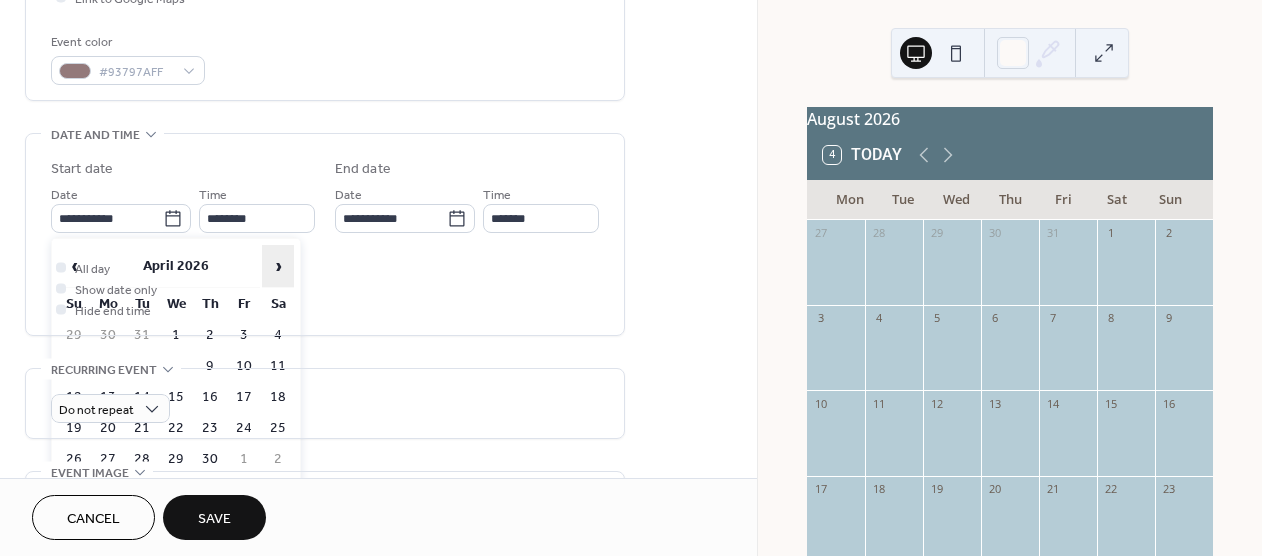 click on "›" at bounding box center [278, 266] 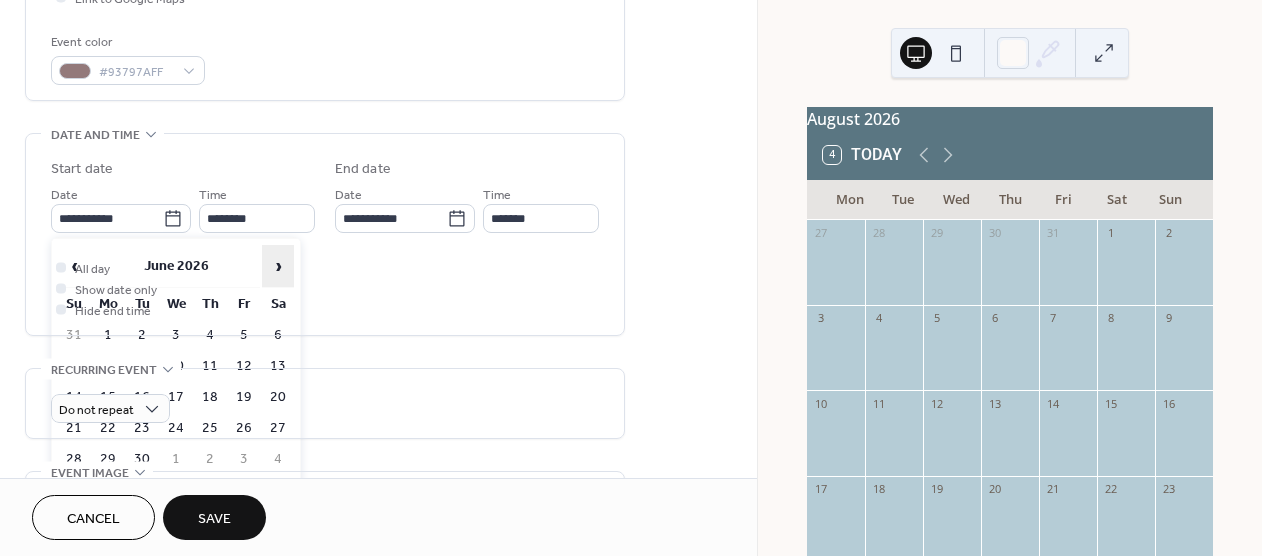 click on "›" at bounding box center (278, 266) 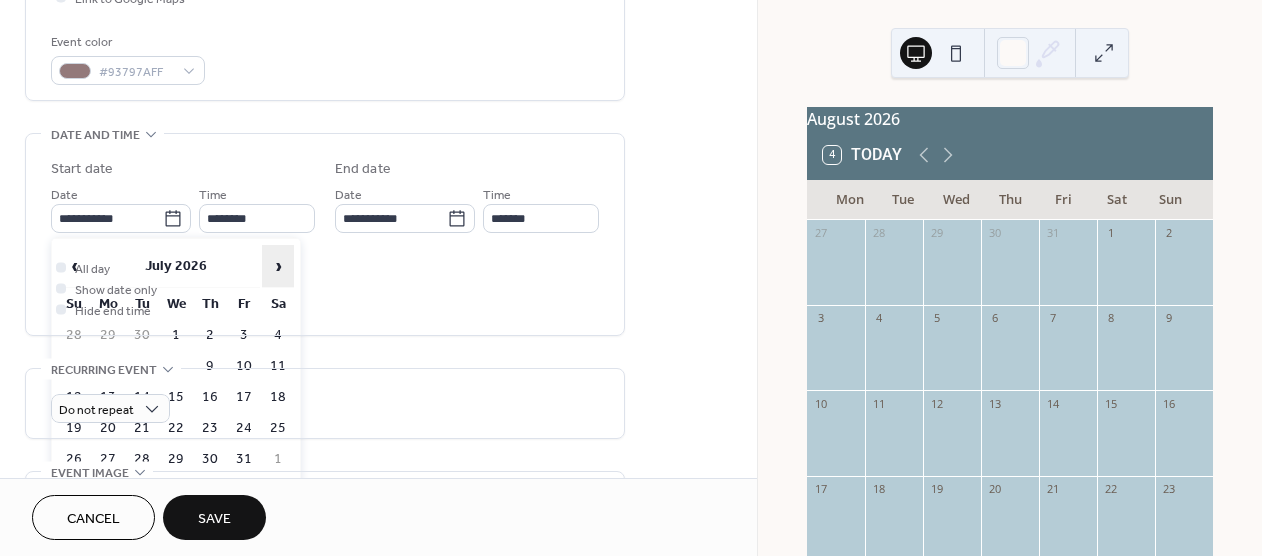click on "›" at bounding box center [278, 266] 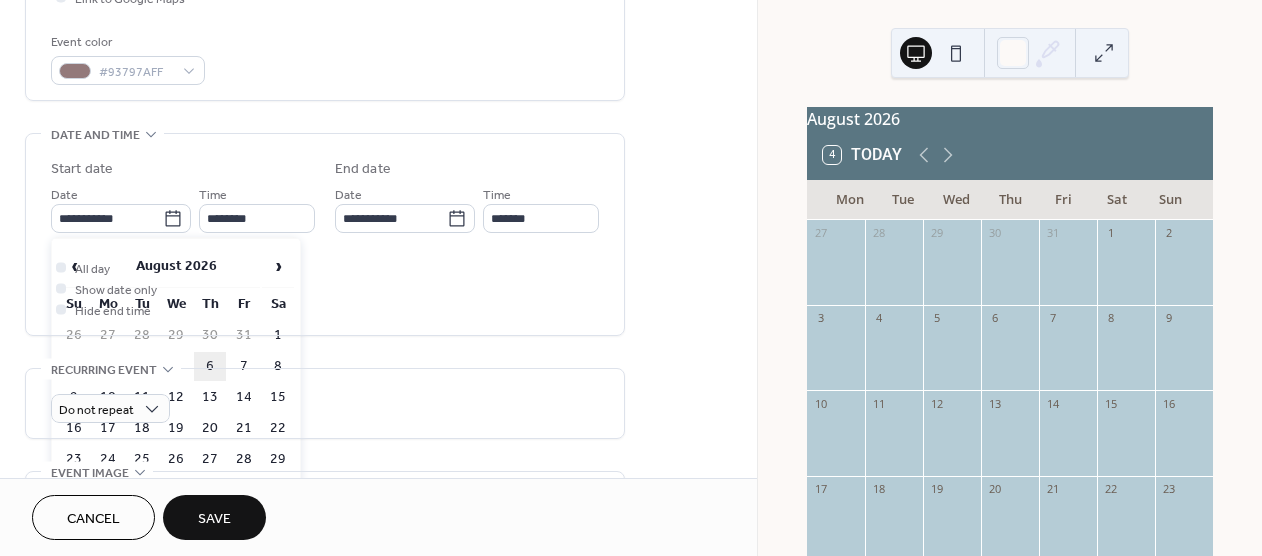 click on "6" at bounding box center (210, 366) 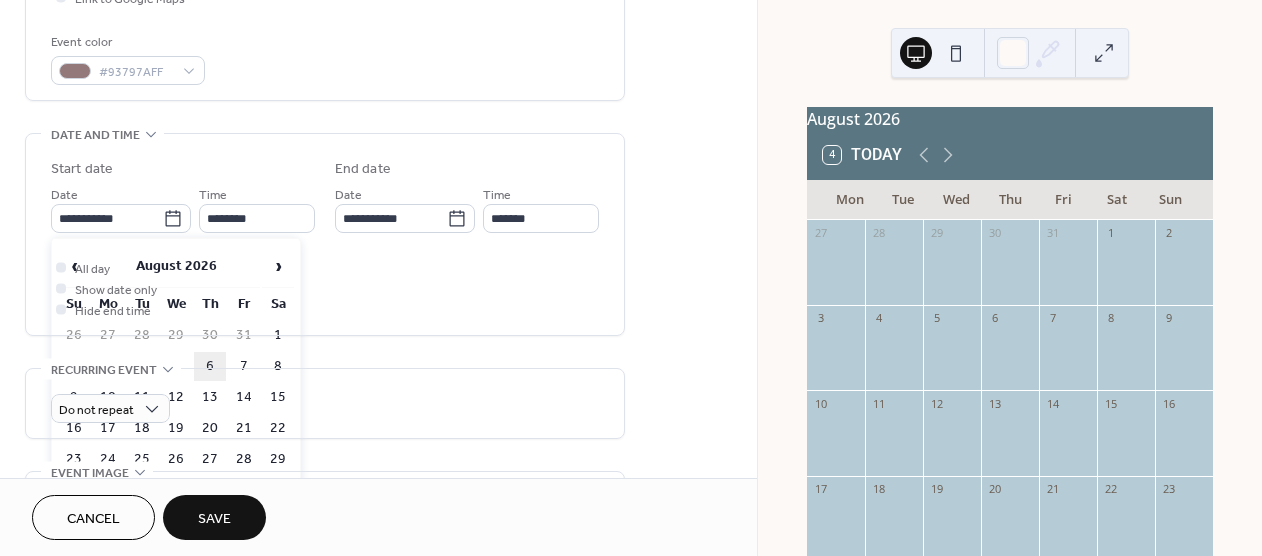 type on "**********" 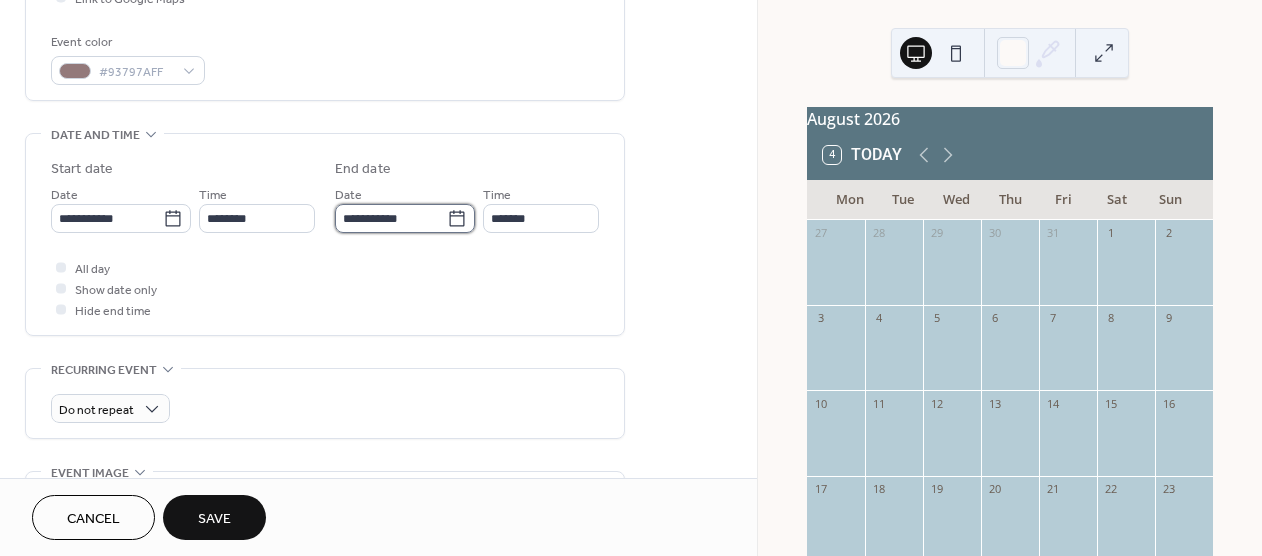 click on "**********" at bounding box center (391, 218) 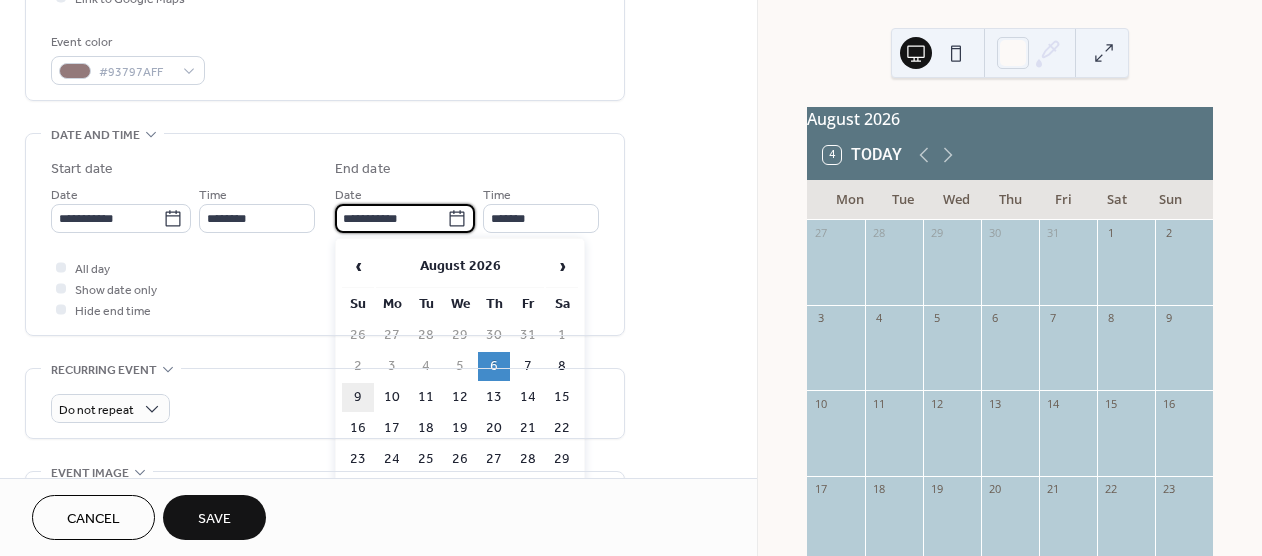 click on "9" at bounding box center (358, 397) 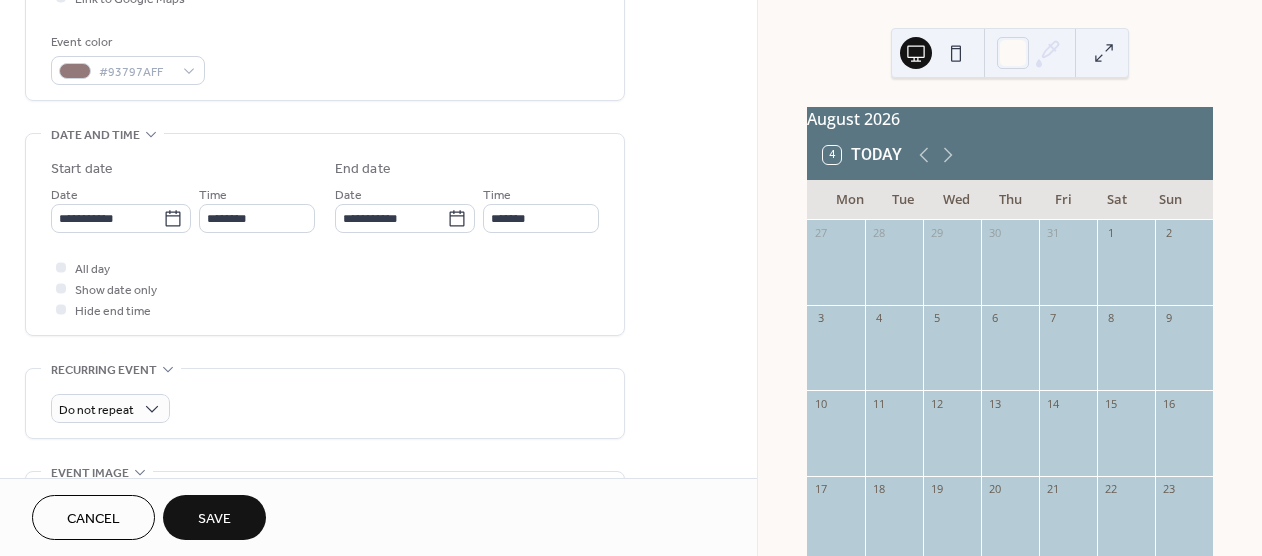type on "**********" 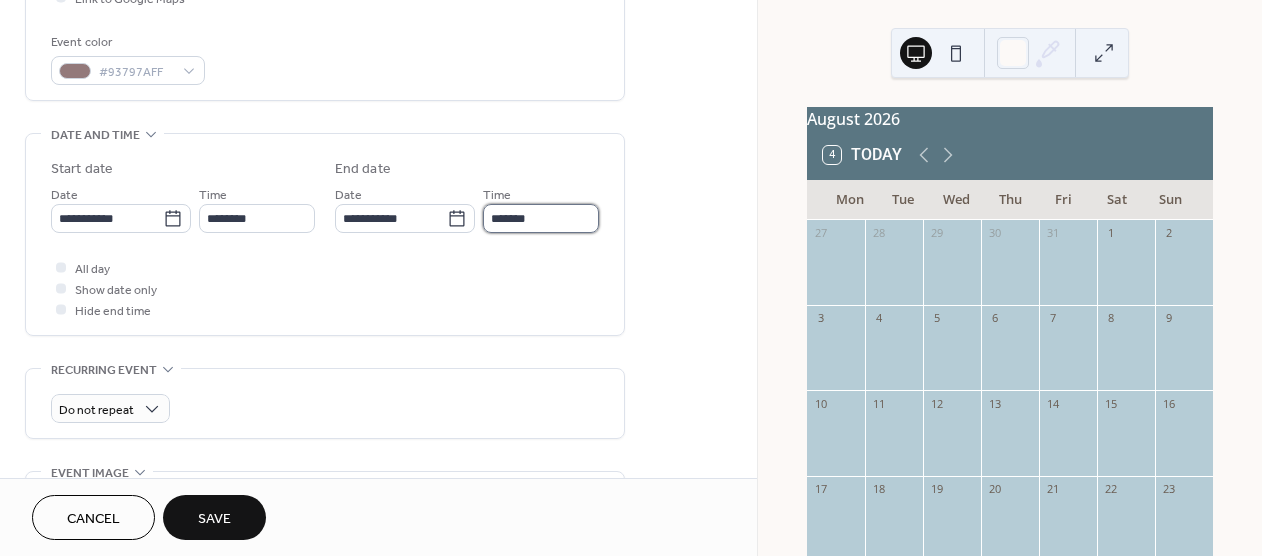 click on "*******" at bounding box center [541, 218] 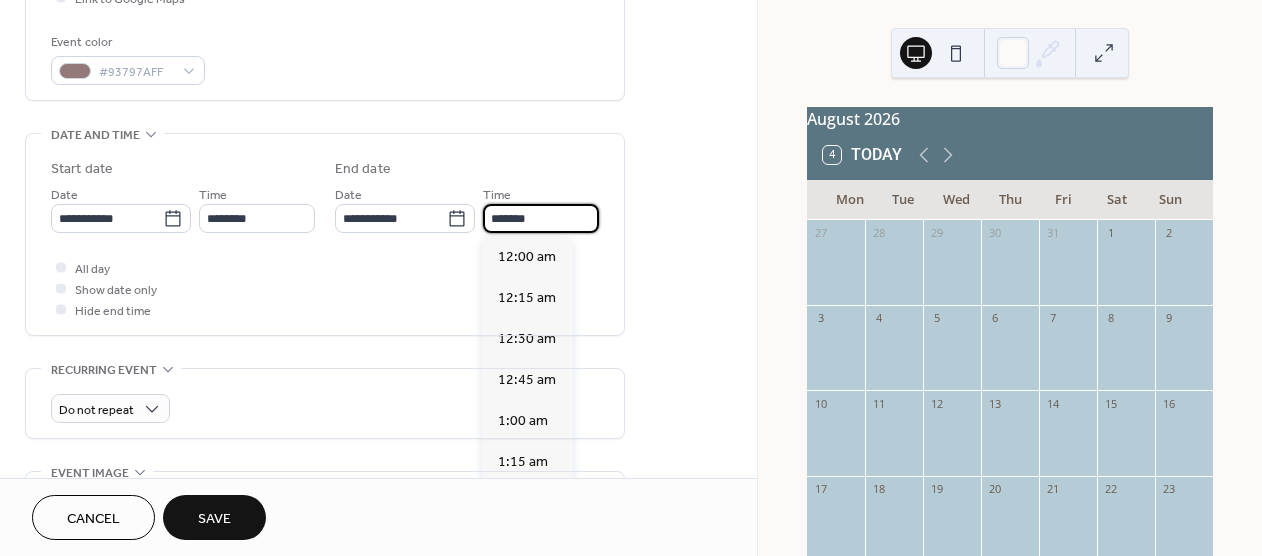 scroll, scrollTop: 2132, scrollLeft: 0, axis: vertical 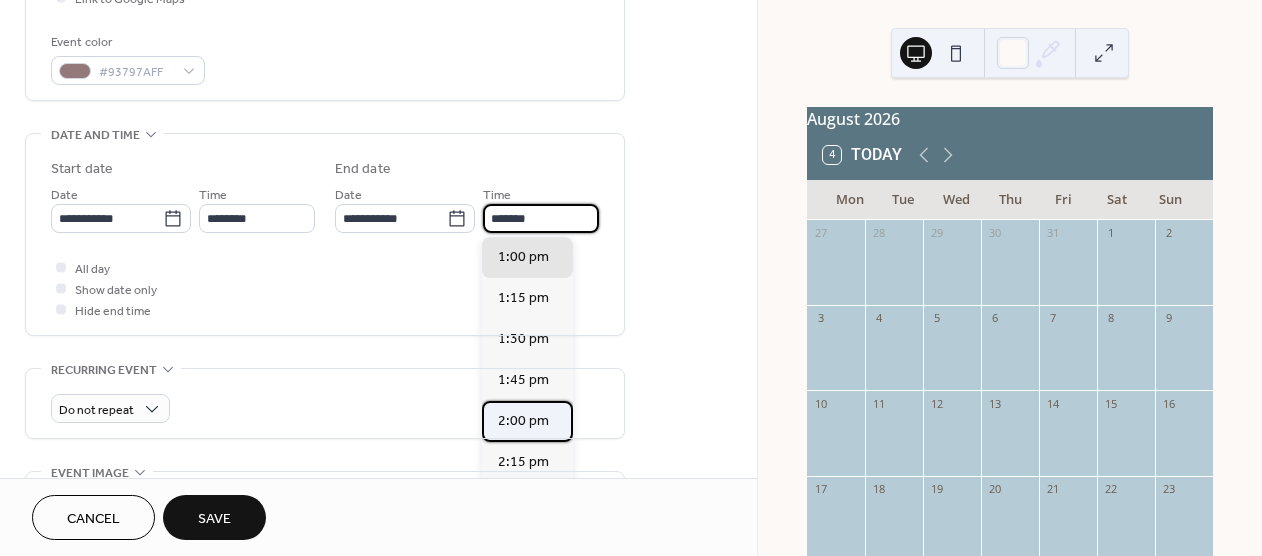 click on "2:00 pm" at bounding box center (523, 421) 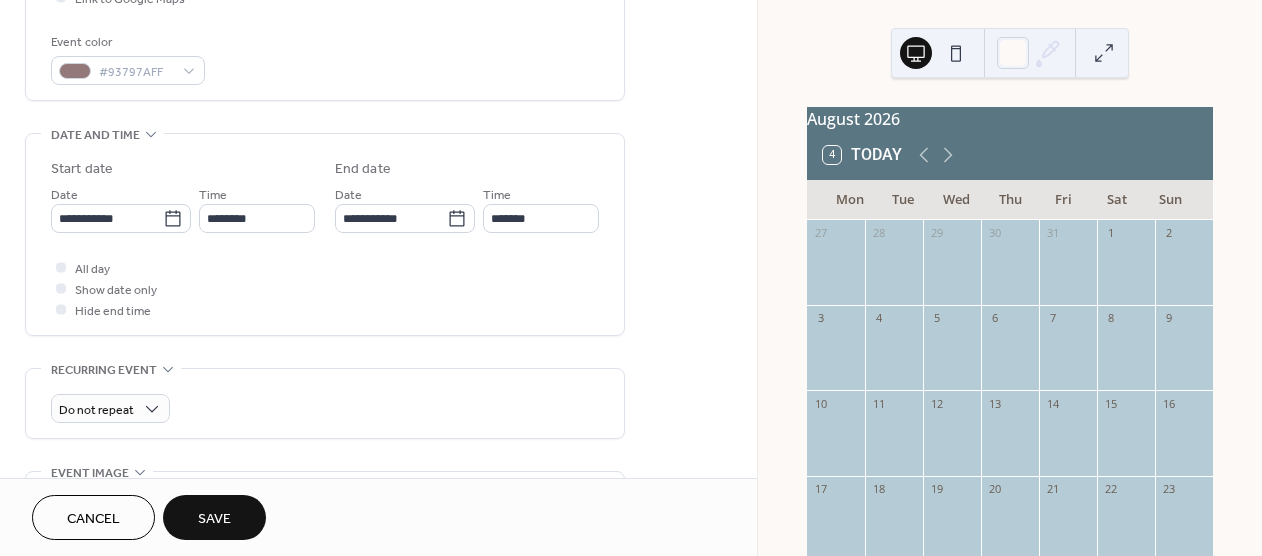 type on "*******" 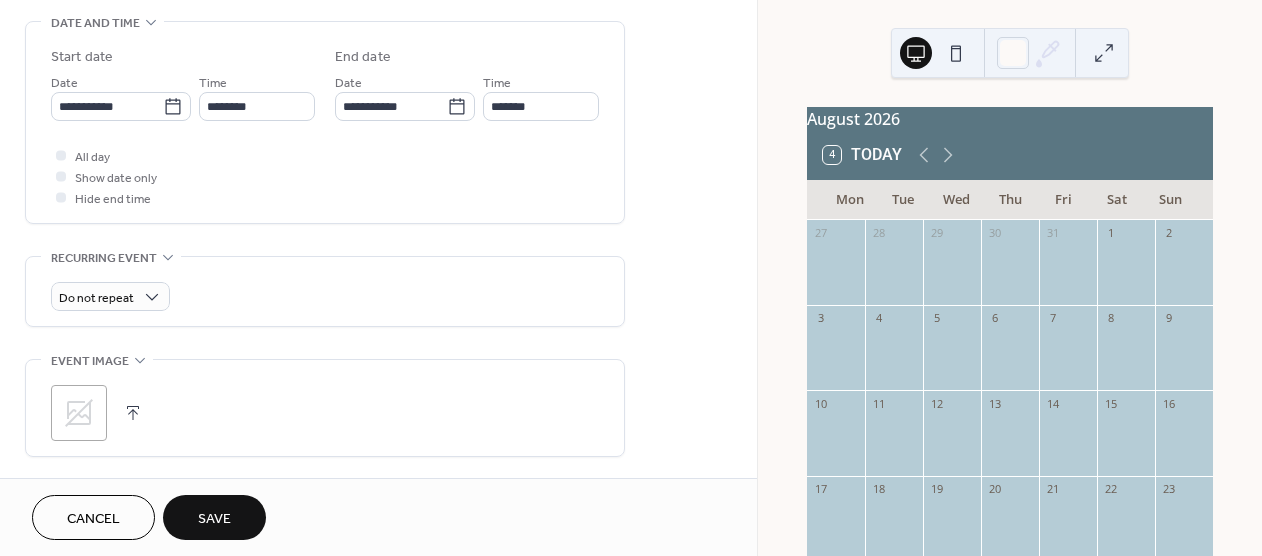 scroll, scrollTop: 632, scrollLeft: 0, axis: vertical 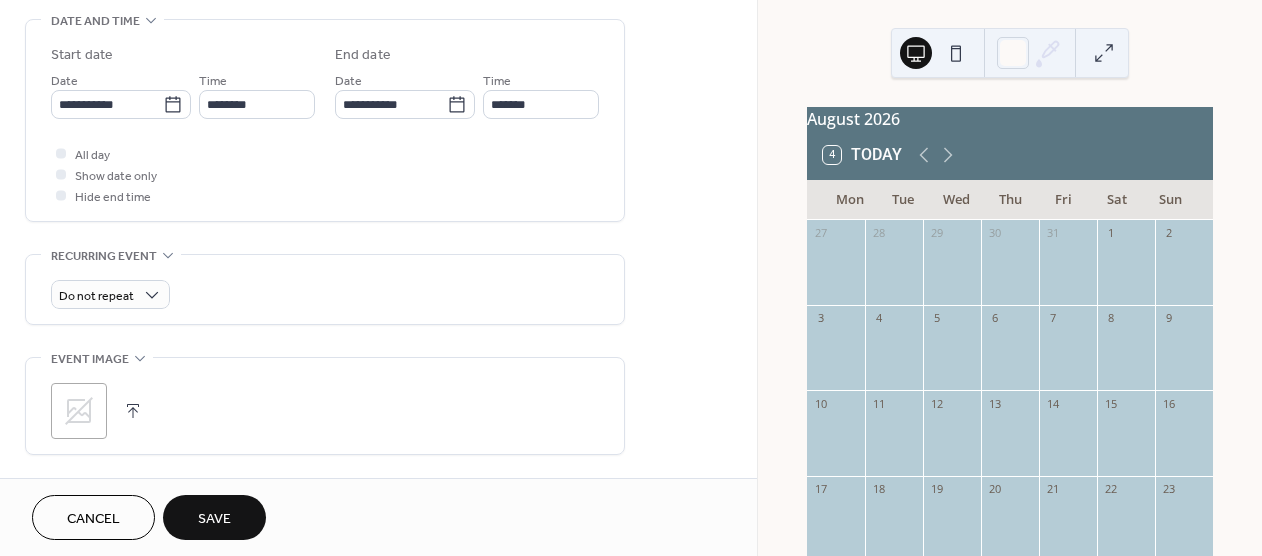 click on "Save" at bounding box center [214, 517] 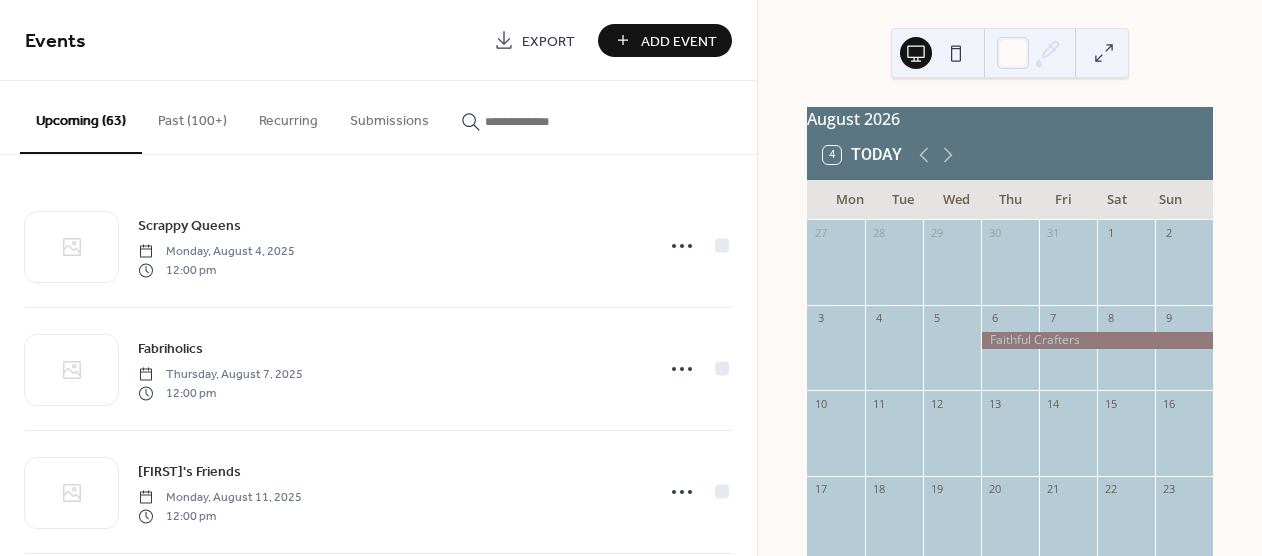 click on "Add Event" at bounding box center (679, 41) 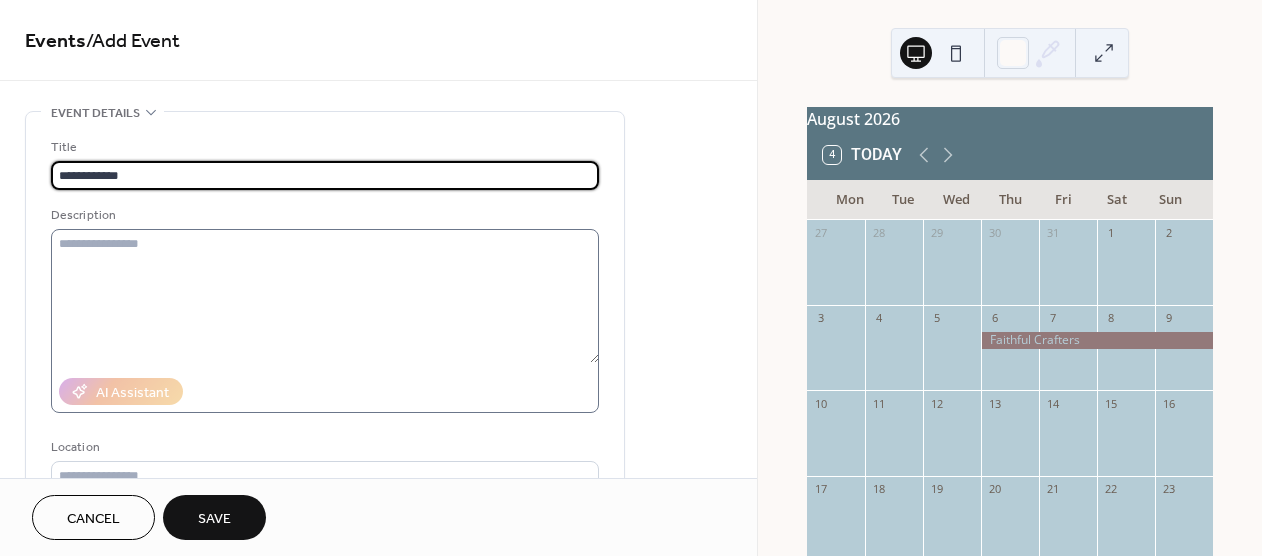 type on "**********" 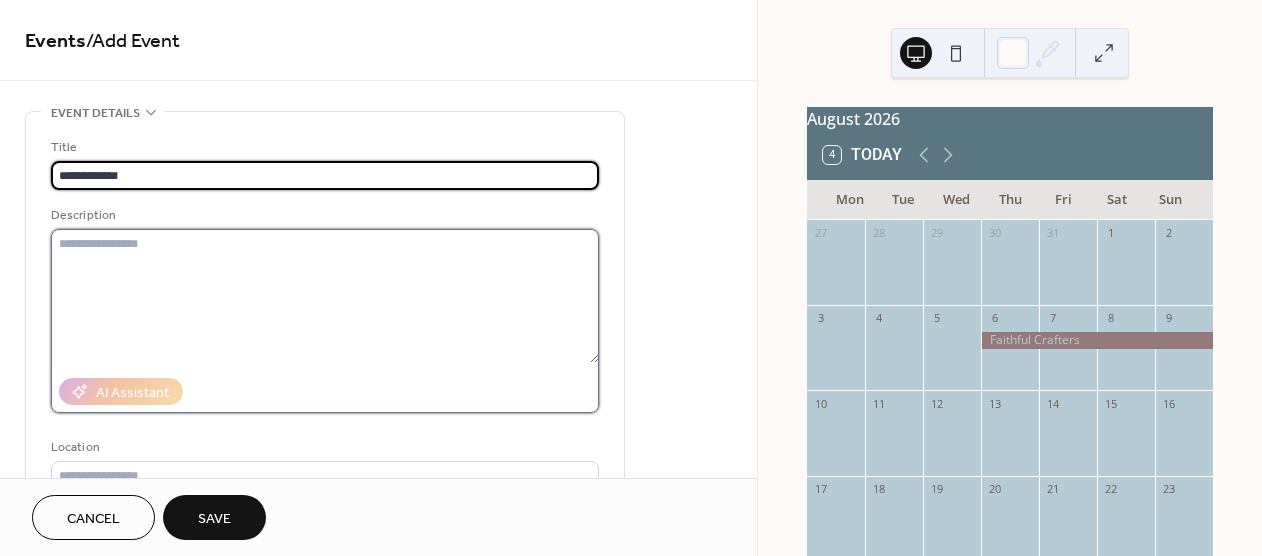 click at bounding box center [325, 296] 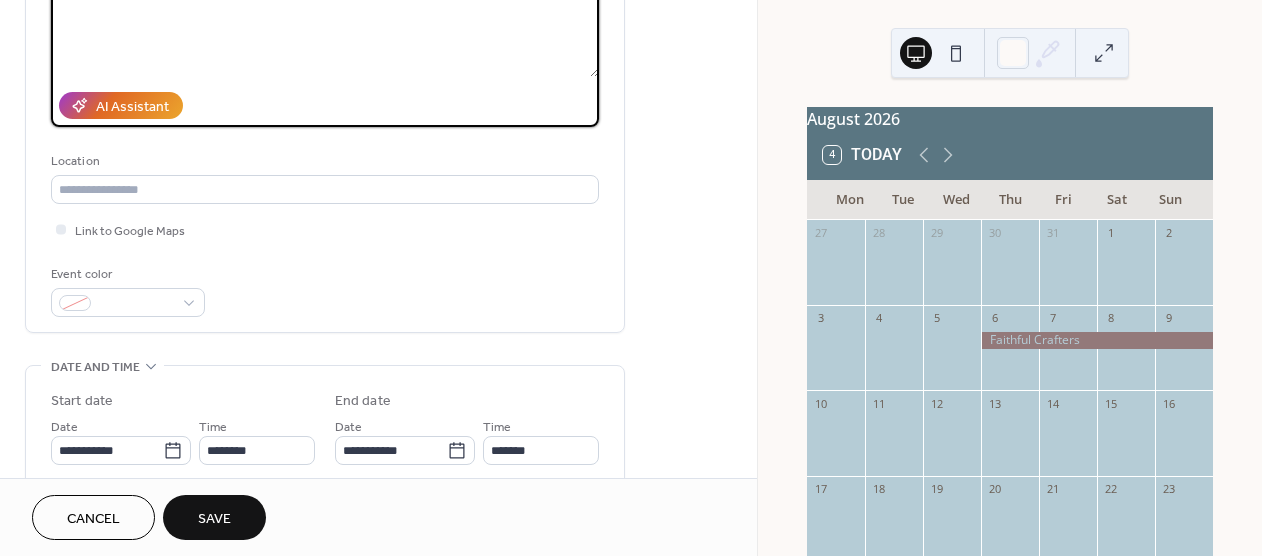 scroll, scrollTop: 290, scrollLeft: 0, axis: vertical 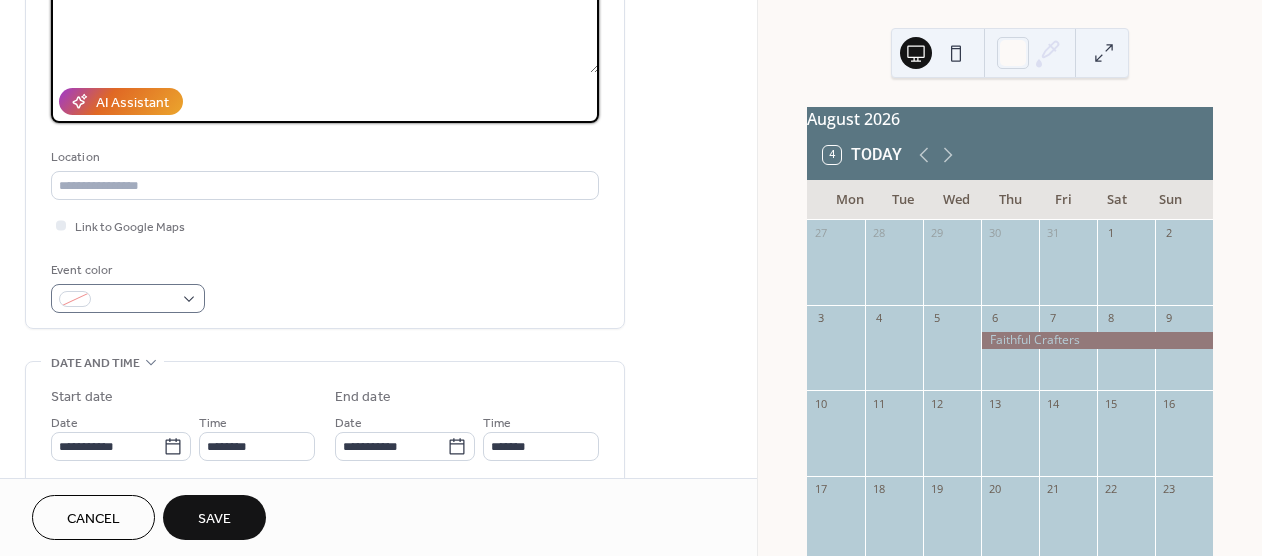 type on "**********" 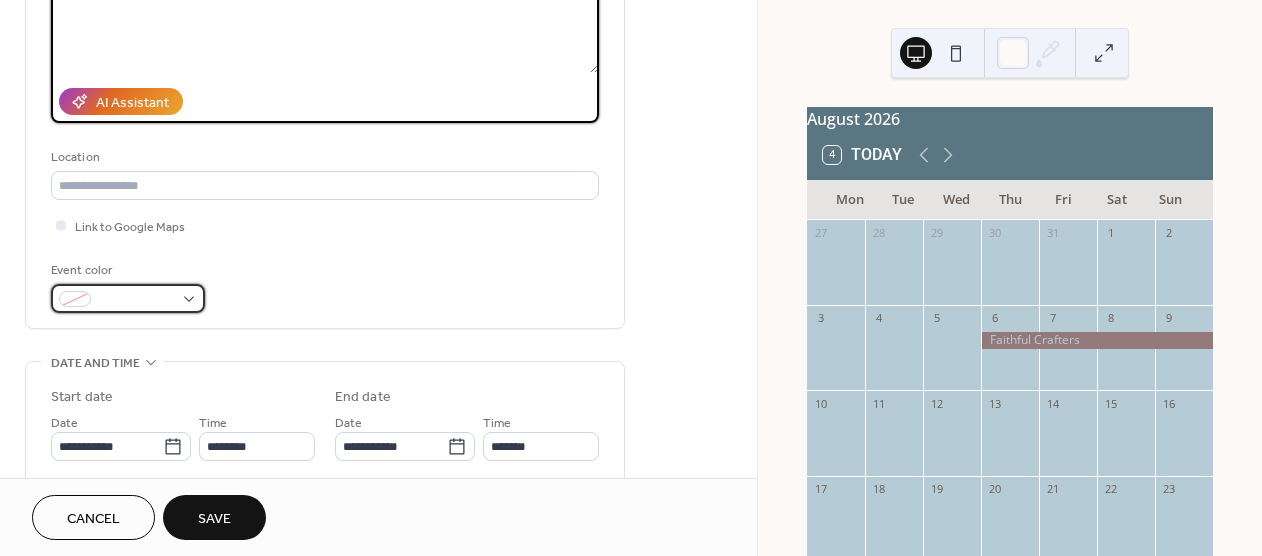 click at bounding box center [128, 298] 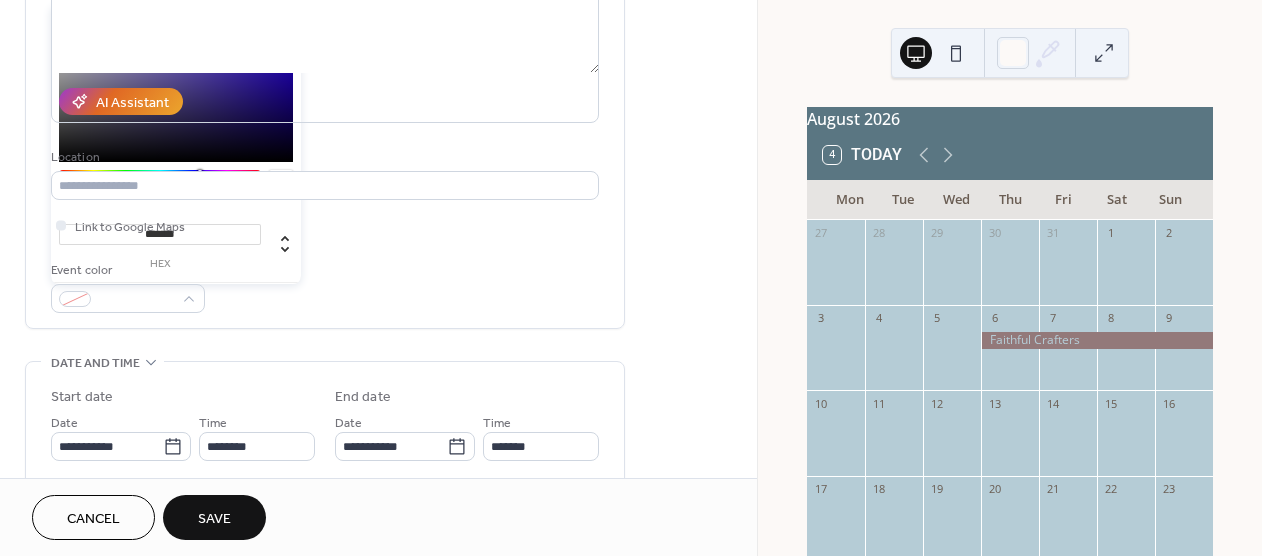click on "*******" at bounding box center (160, 234) 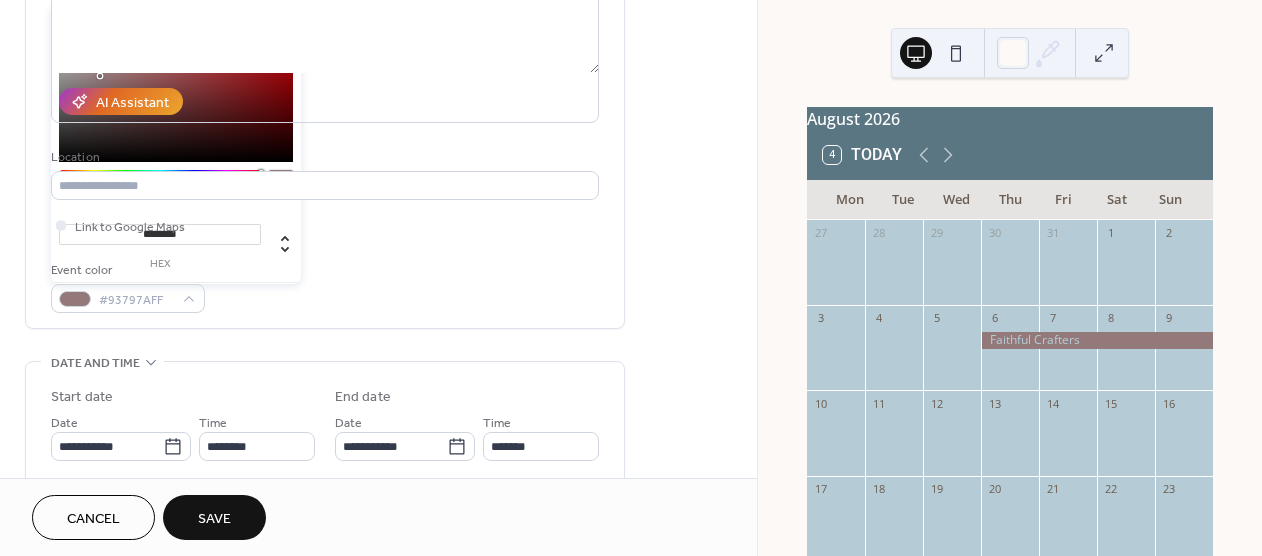 type on "*********" 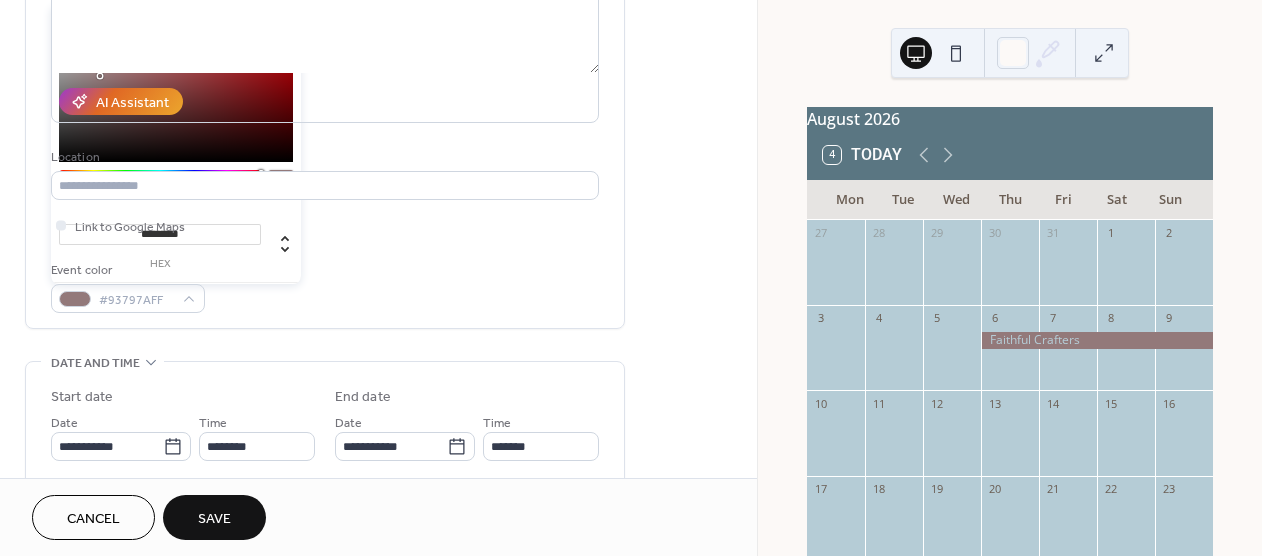 click on "**********" at bounding box center (325, 80) 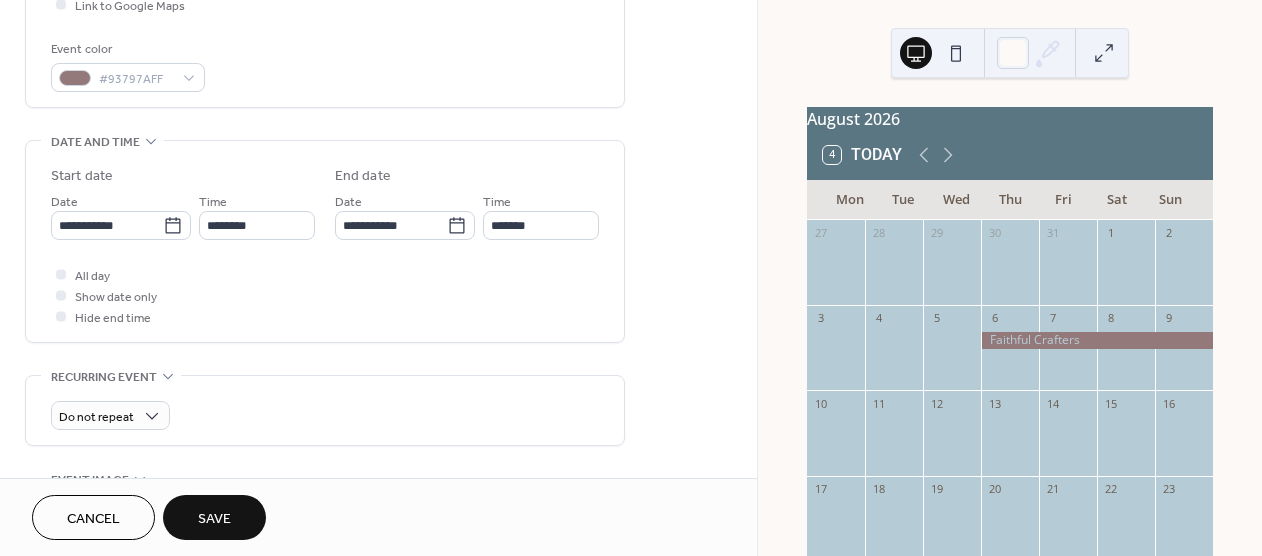 scroll, scrollTop: 513, scrollLeft: 0, axis: vertical 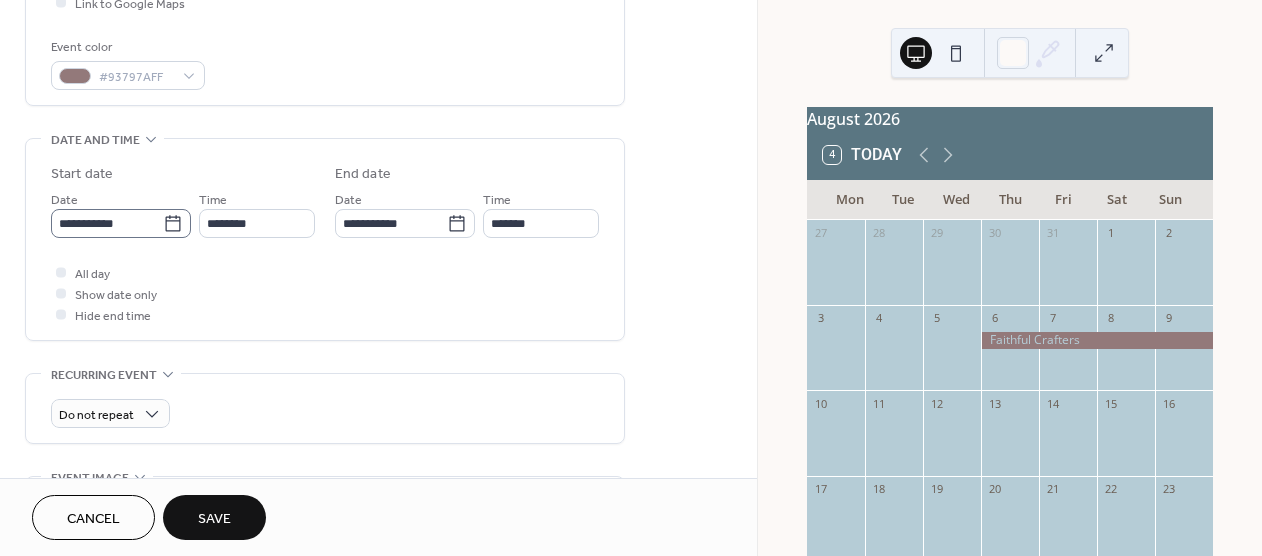 click 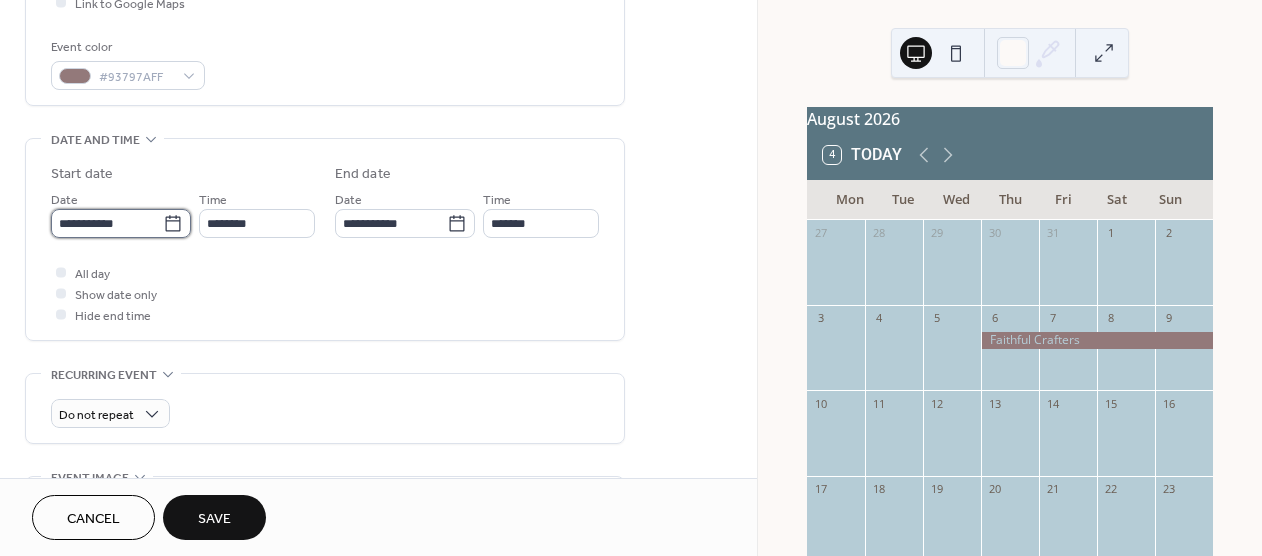 click on "**********" at bounding box center [107, 223] 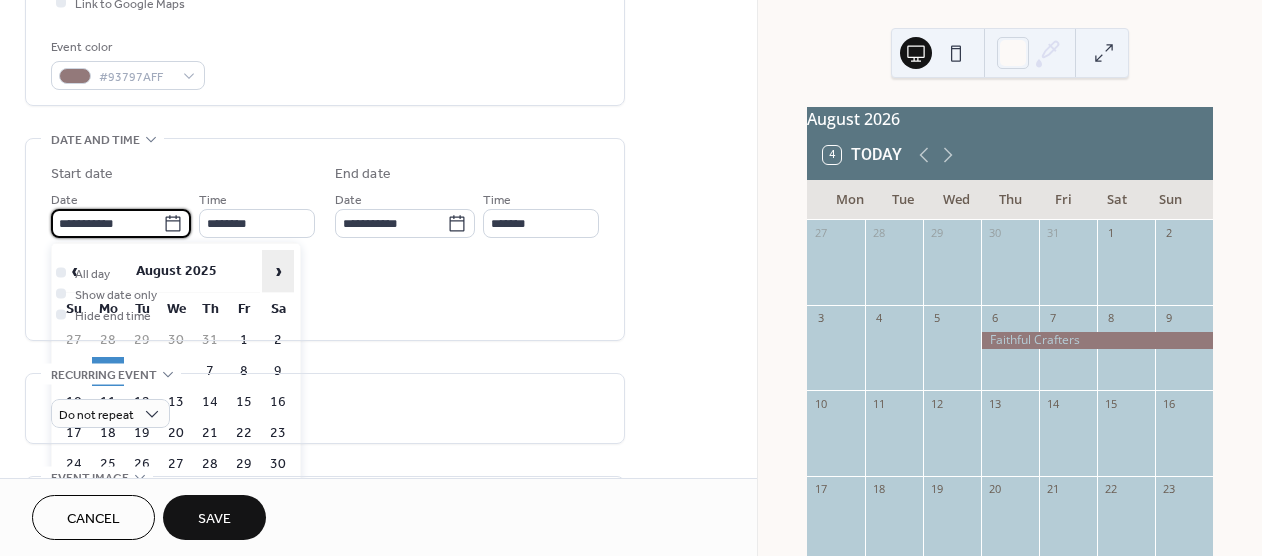 click on "›" at bounding box center [278, 271] 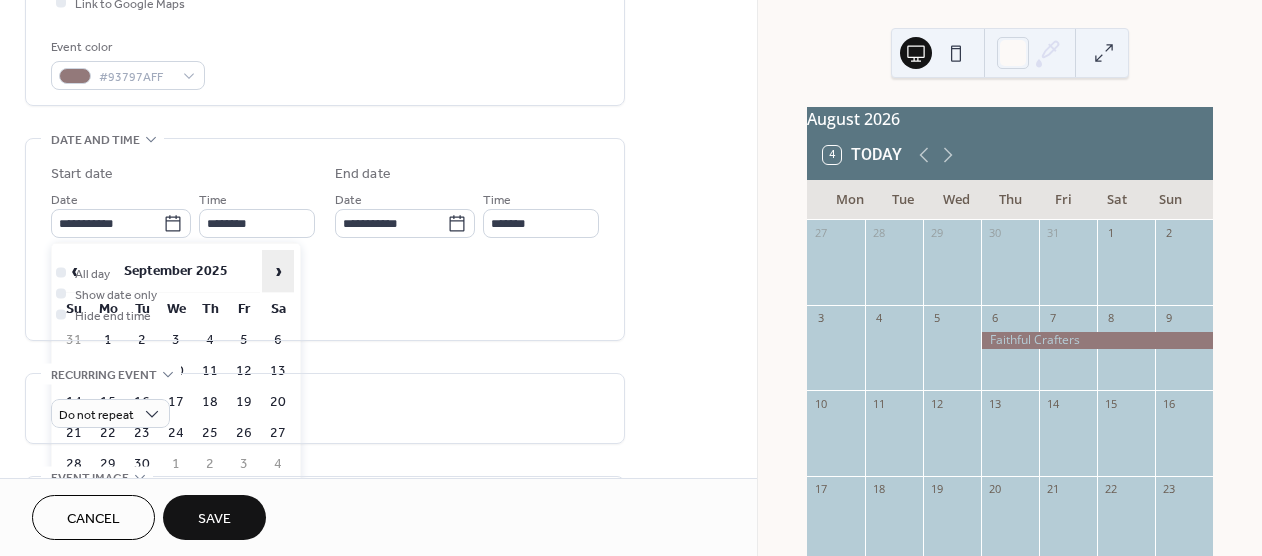 click on "›" at bounding box center (278, 271) 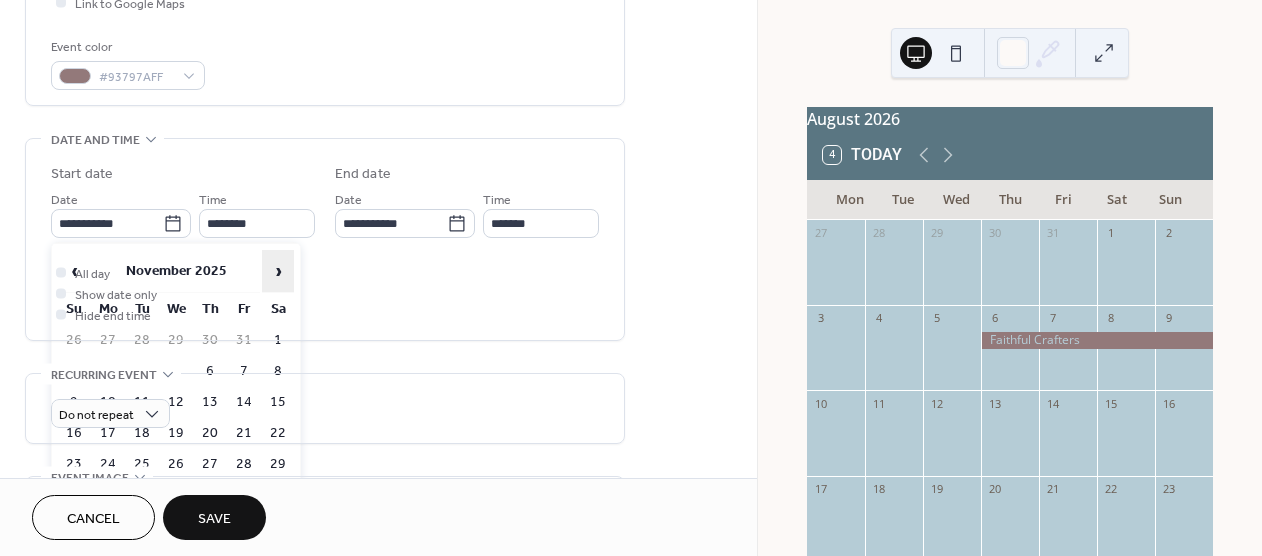 click on "›" at bounding box center (278, 271) 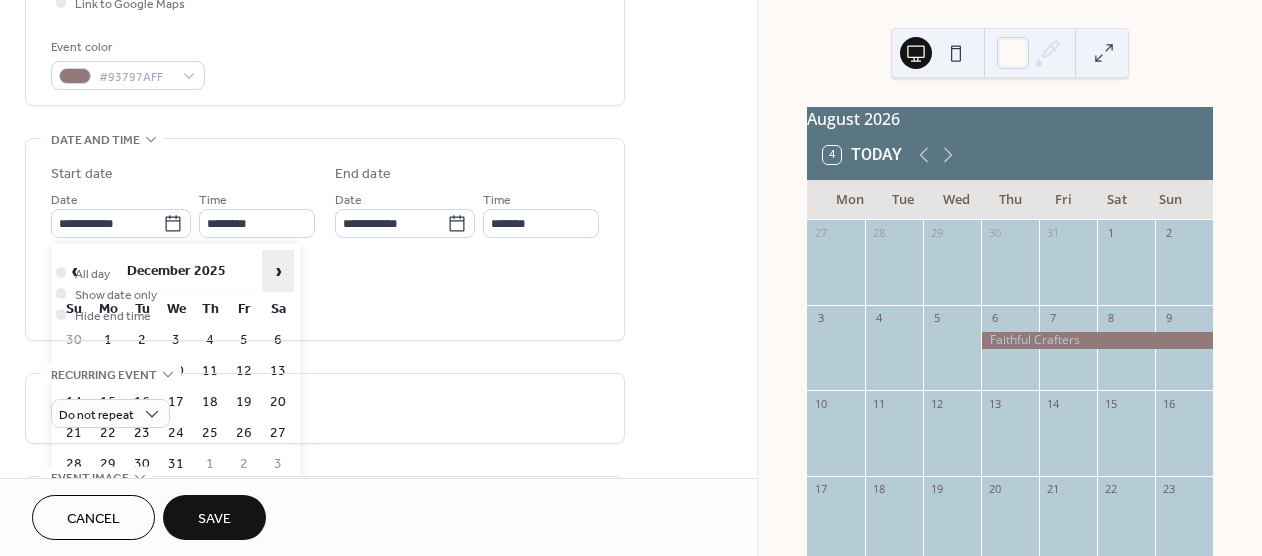 click on "›" at bounding box center [278, 271] 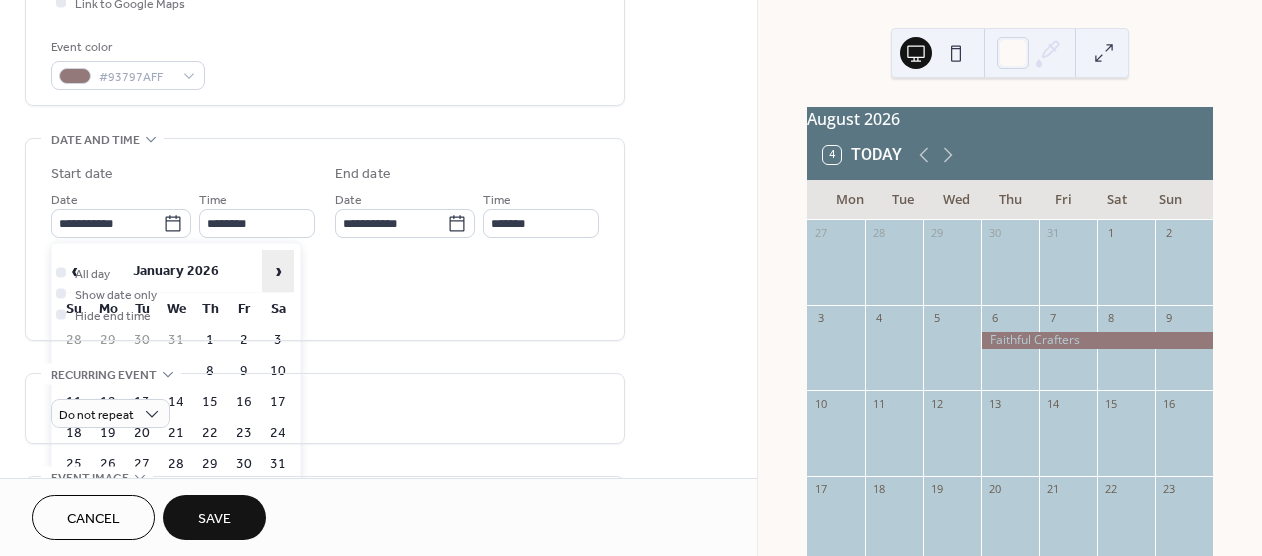 click on "›" at bounding box center [278, 271] 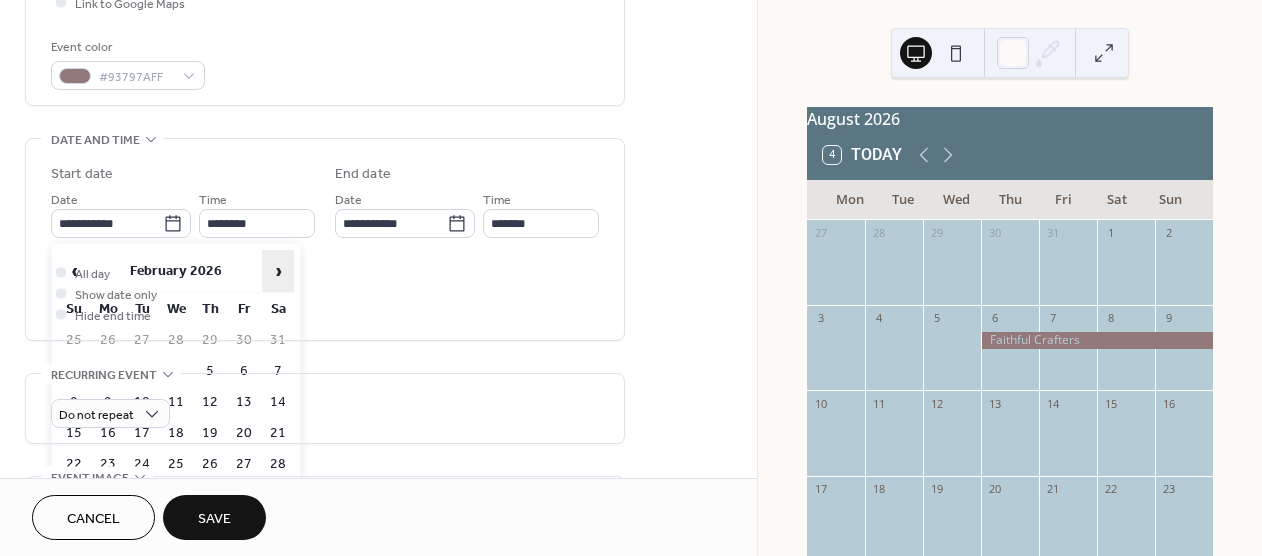 click on "›" at bounding box center [278, 271] 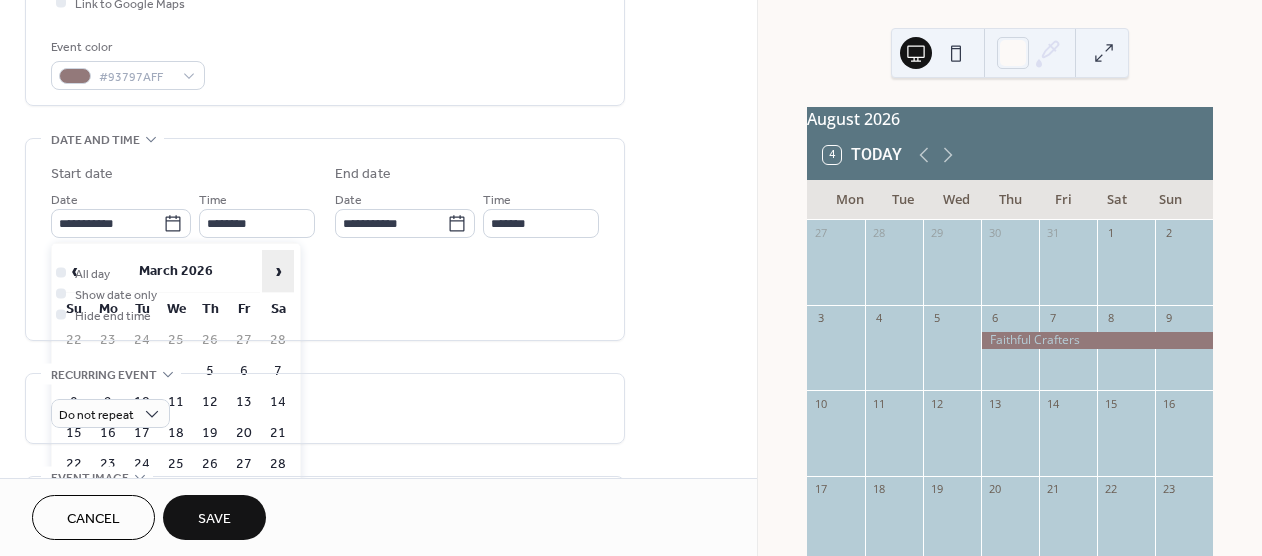click on "›" at bounding box center [278, 271] 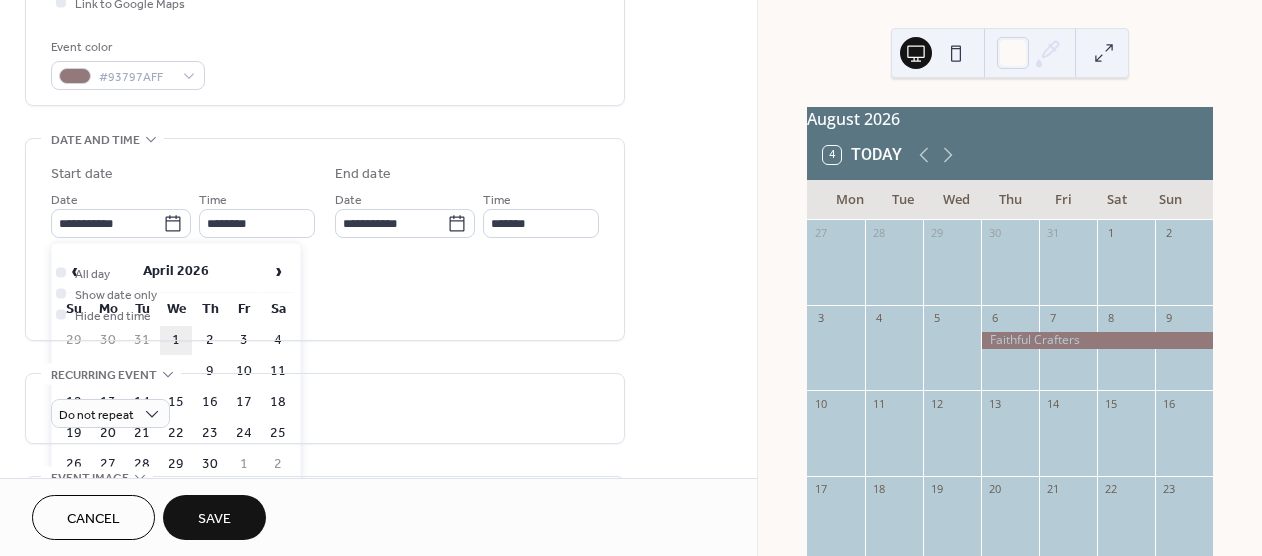 click on "1" at bounding box center (176, 340) 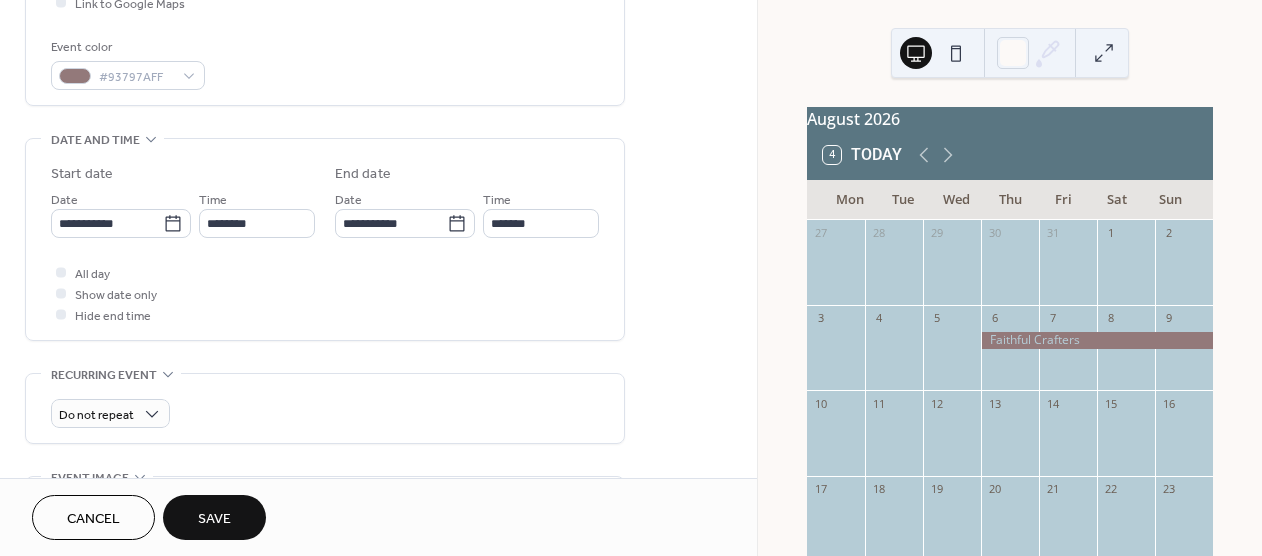 type on "**********" 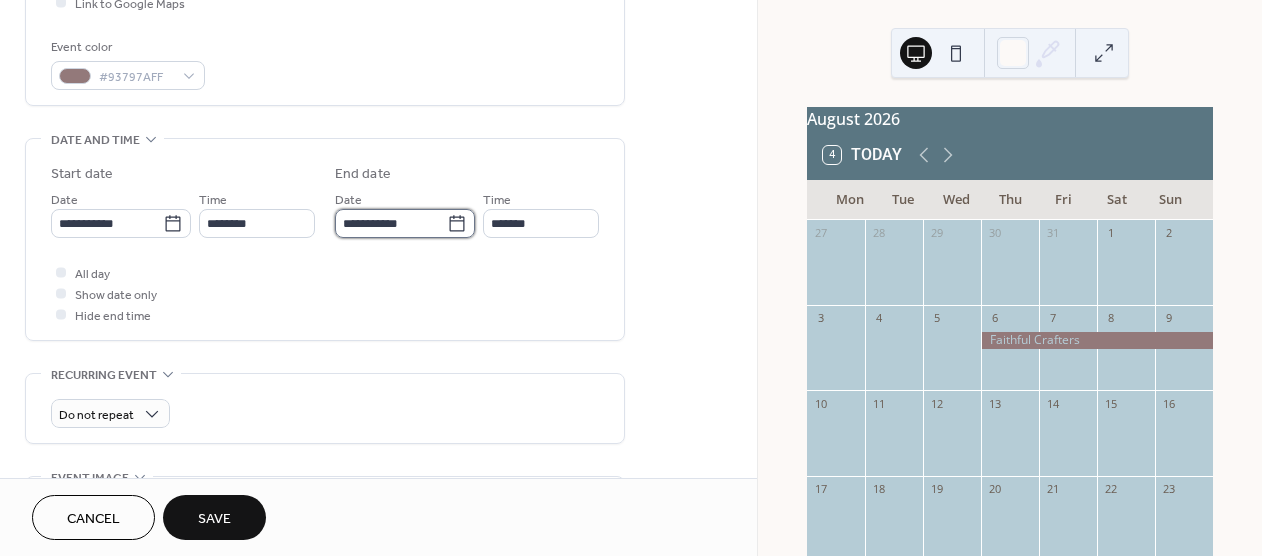 click on "**********" at bounding box center [391, 223] 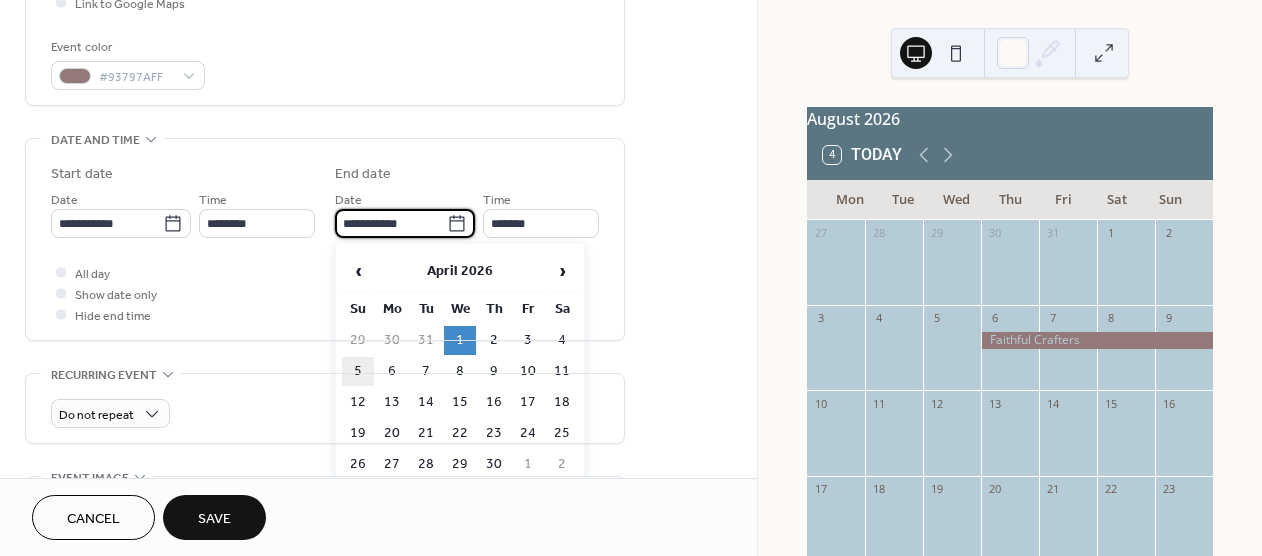 click on "5" at bounding box center (358, 371) 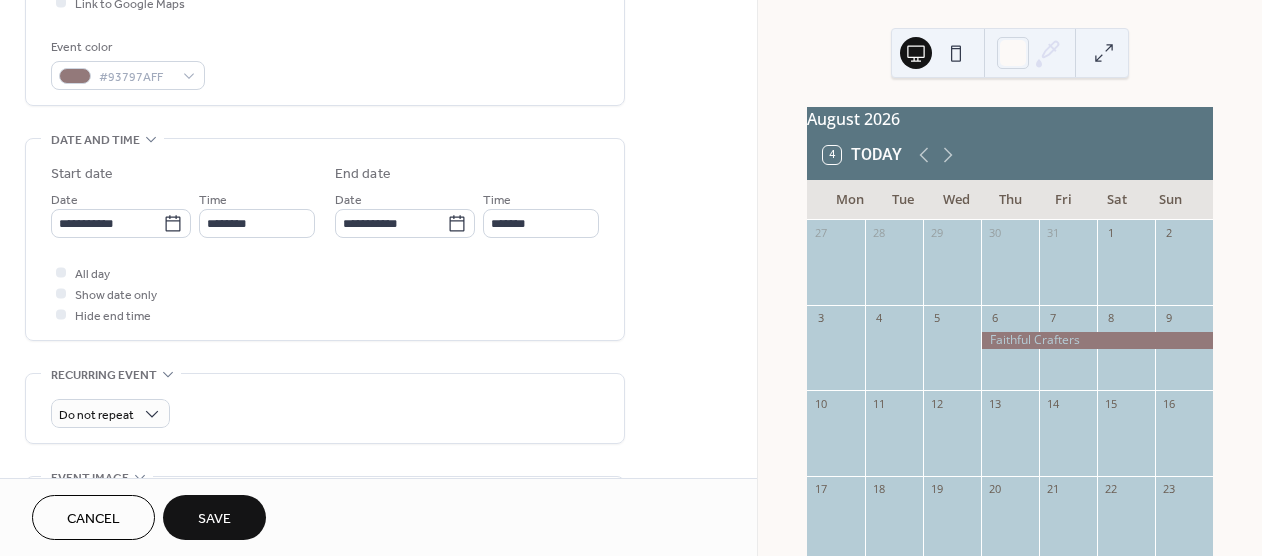 type on "**********" 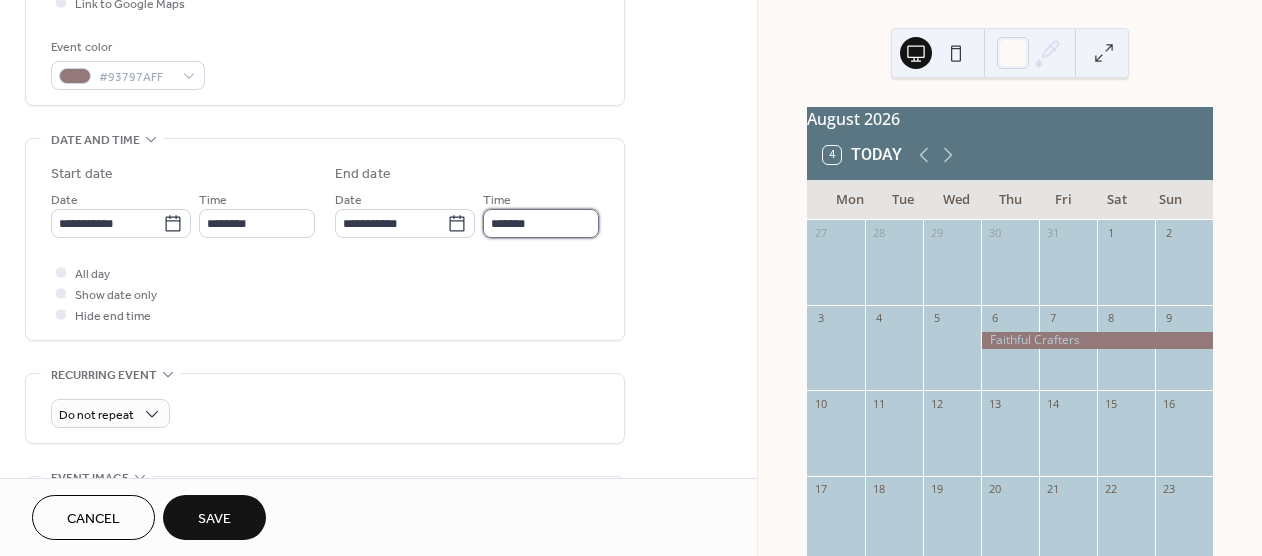click on "*******" at bounding box center [541, 223] 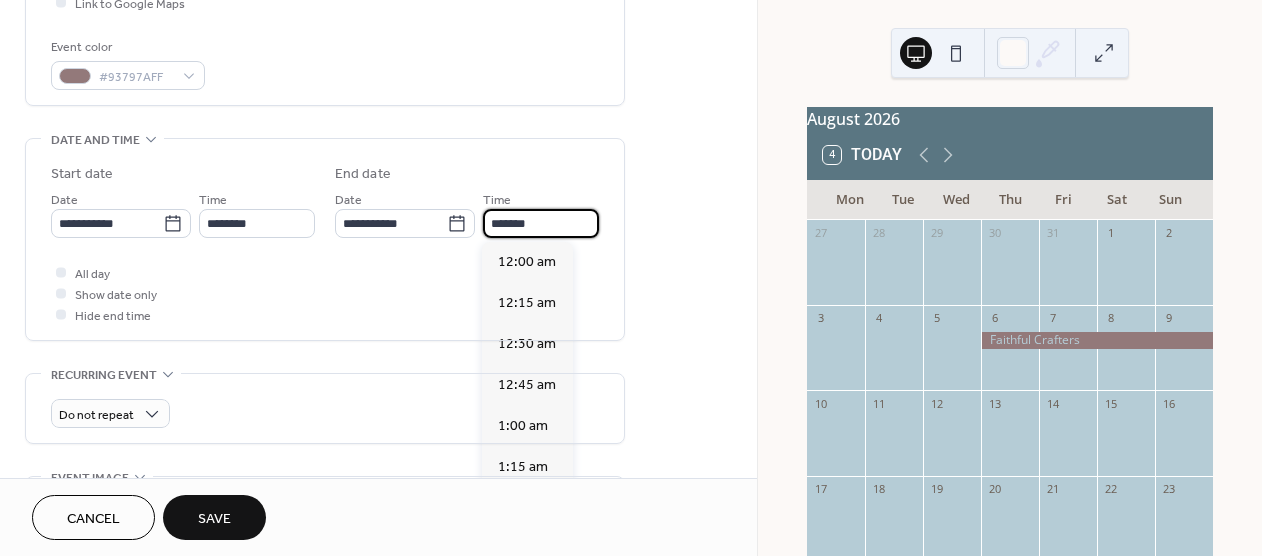scroll, scrollTop: 2132, scrollLeft: 0, axis: vertical 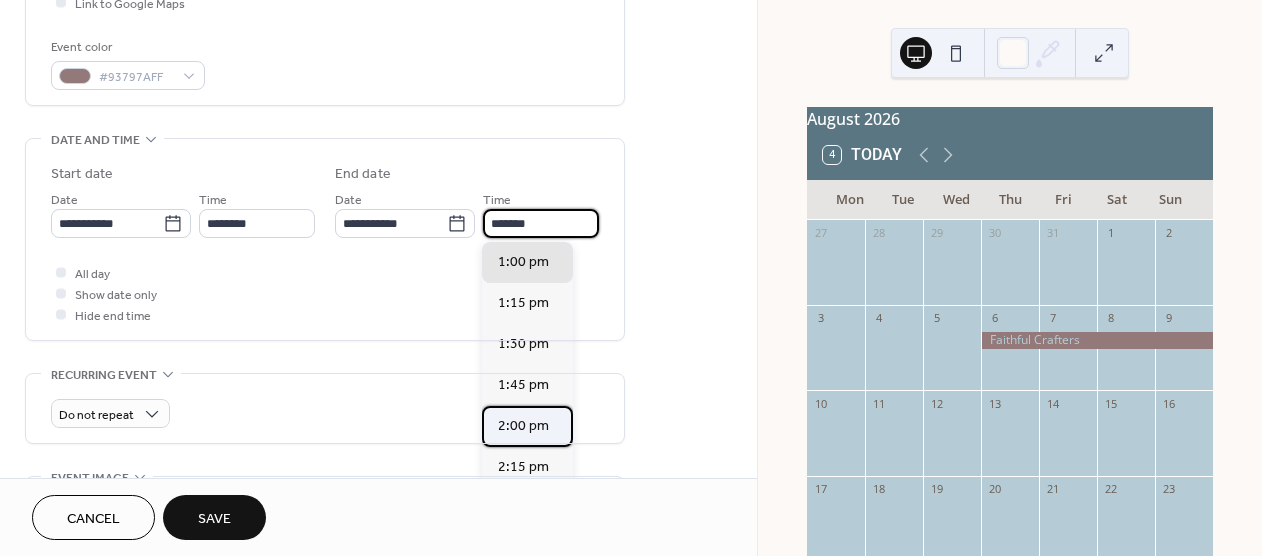 click on "2:00 pm" at bounding box center (523, 426) 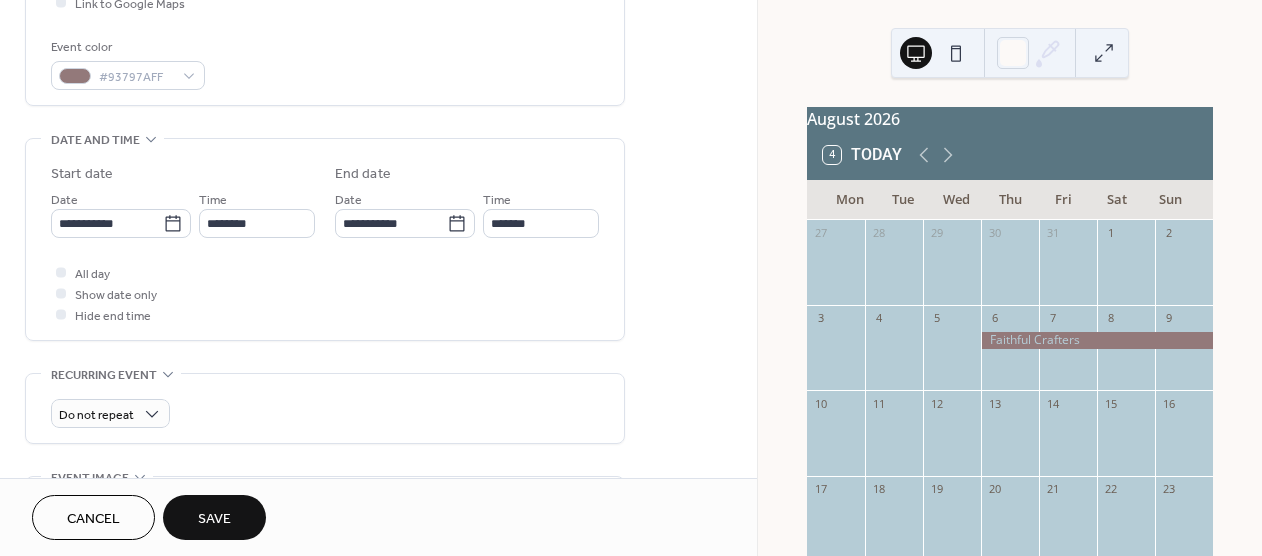 type on "*******" 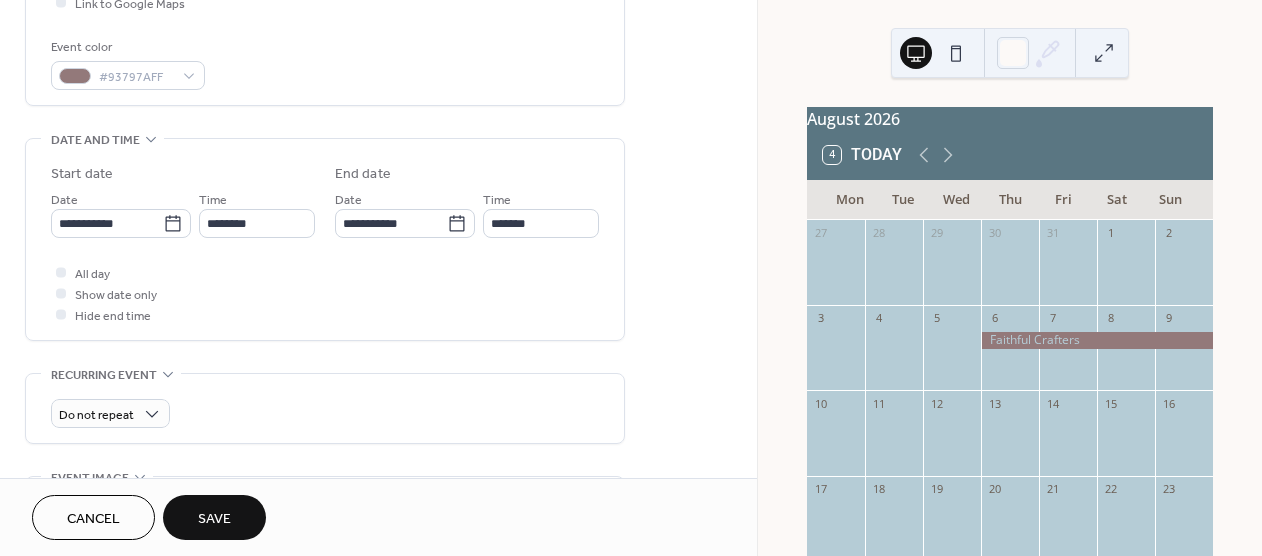 click on "All day Show date only Hide end time" at bounding box center (325, 293) 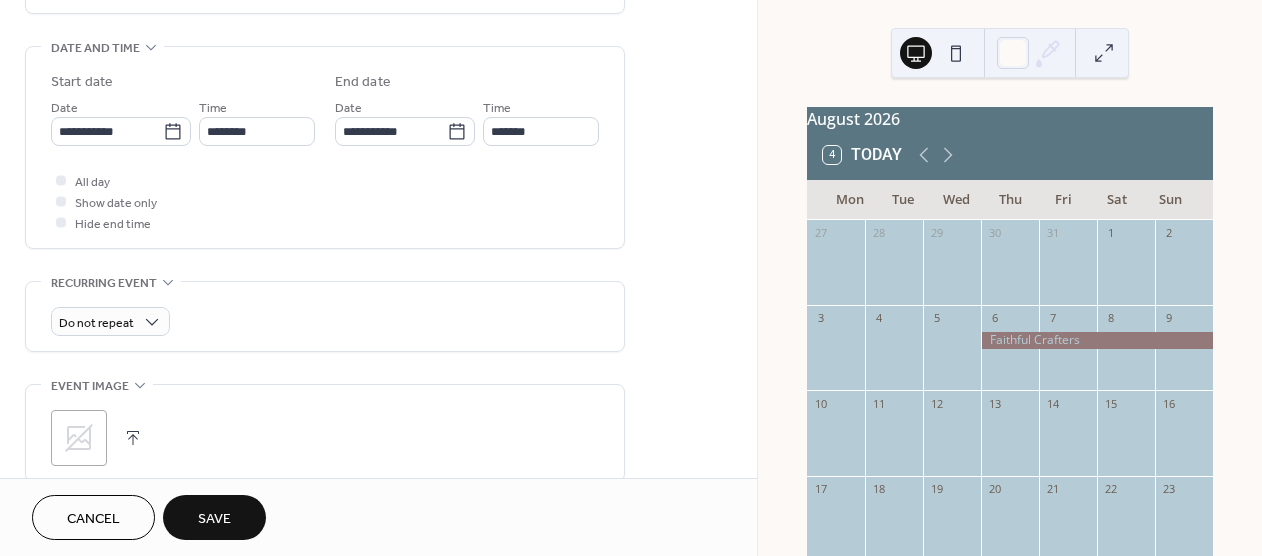 scroll, scrollTop: 586, scrollLeft: 0, axis: vertical 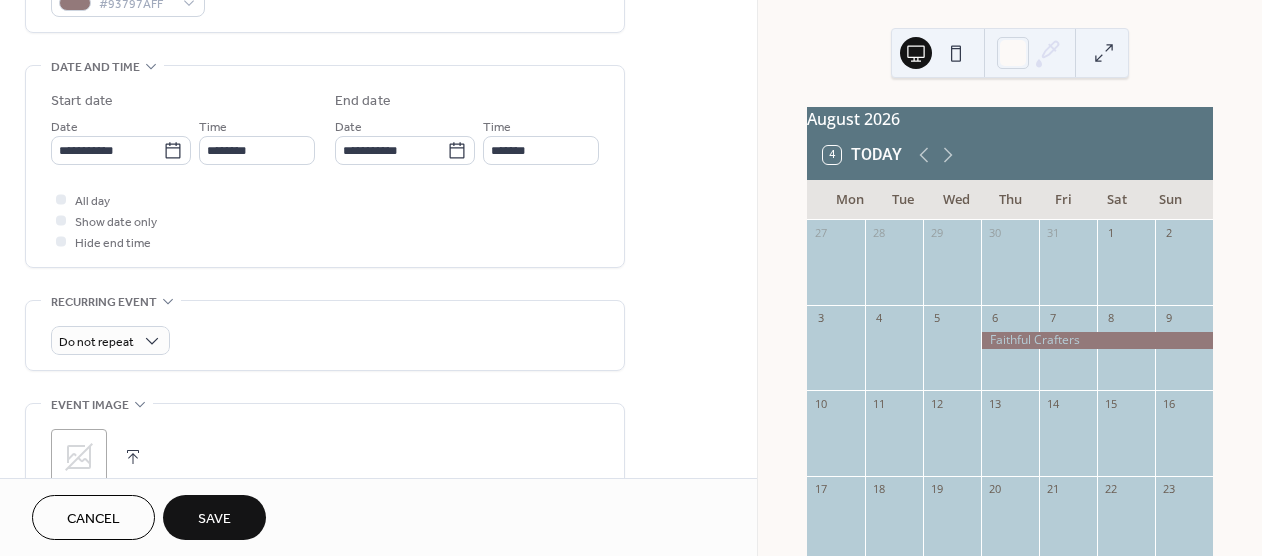 click on "Save" at bounding box center (214, 517) 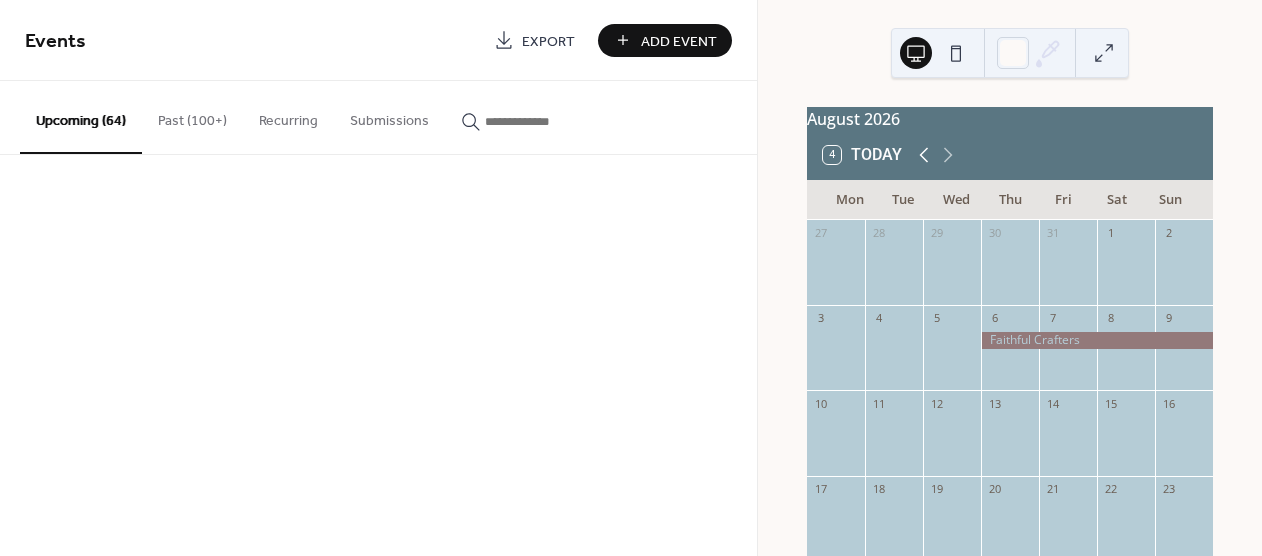 click 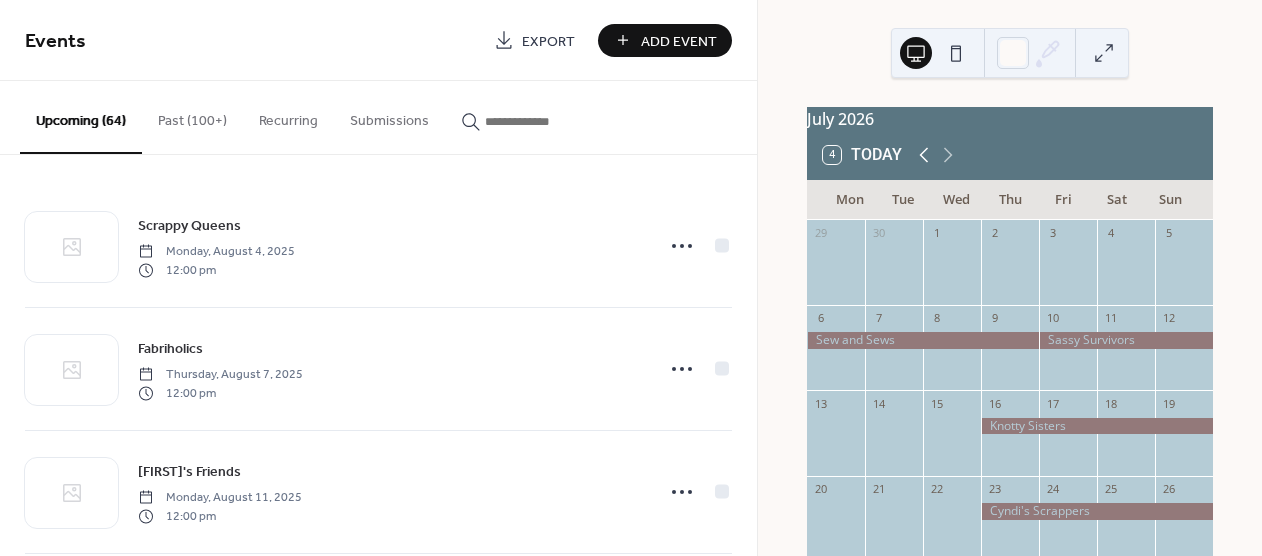 click 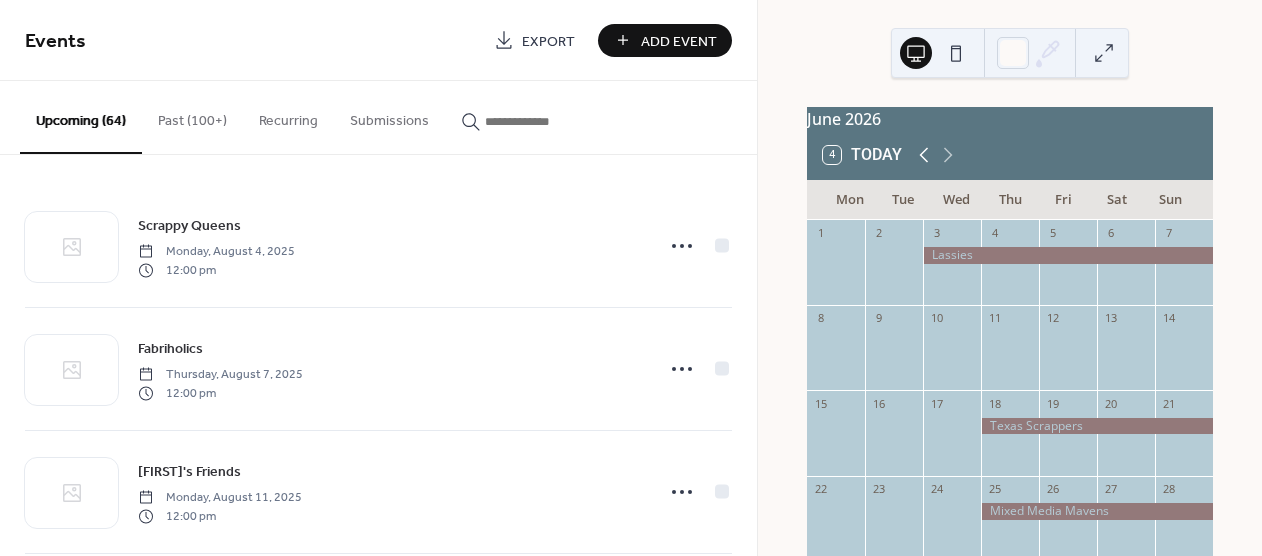 click 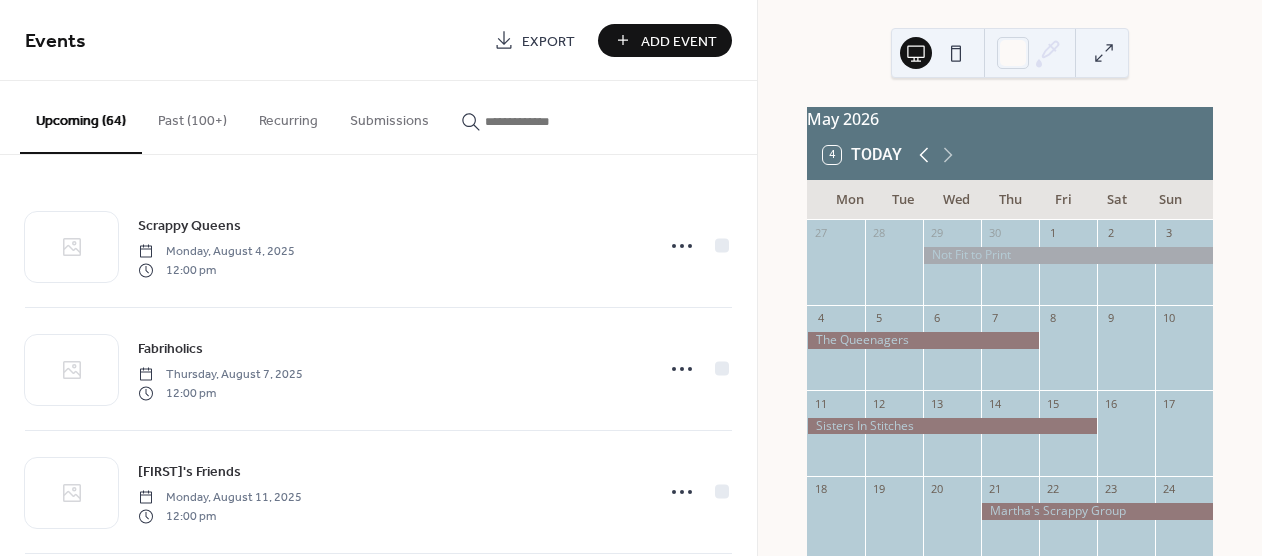 click 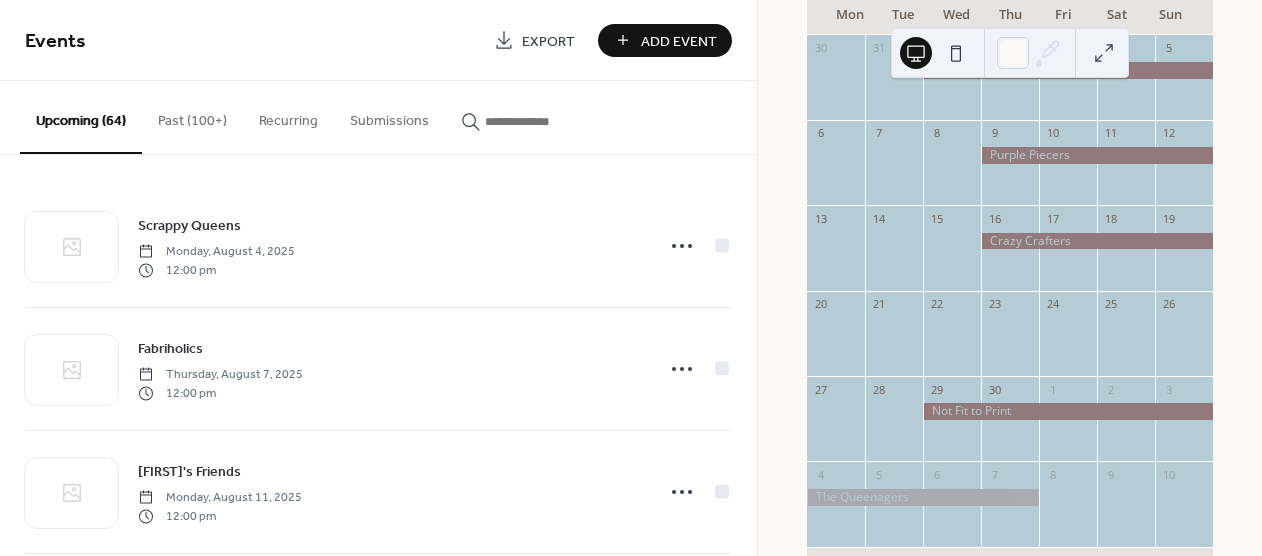 scroll, scrollTop: 0, scrollLeft: 0, axis: both 